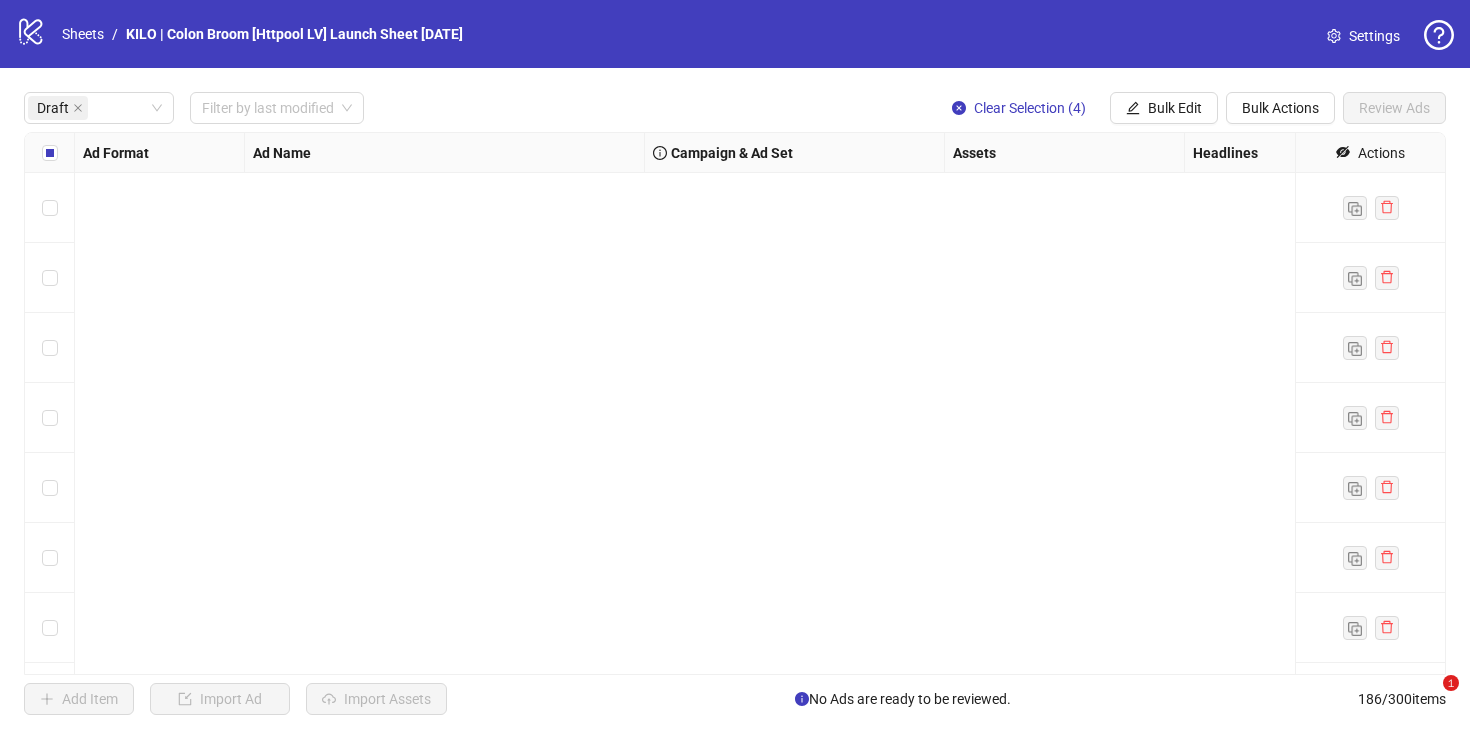 scroll, scrollTop: 0, scrollLeft: 0, axis: both 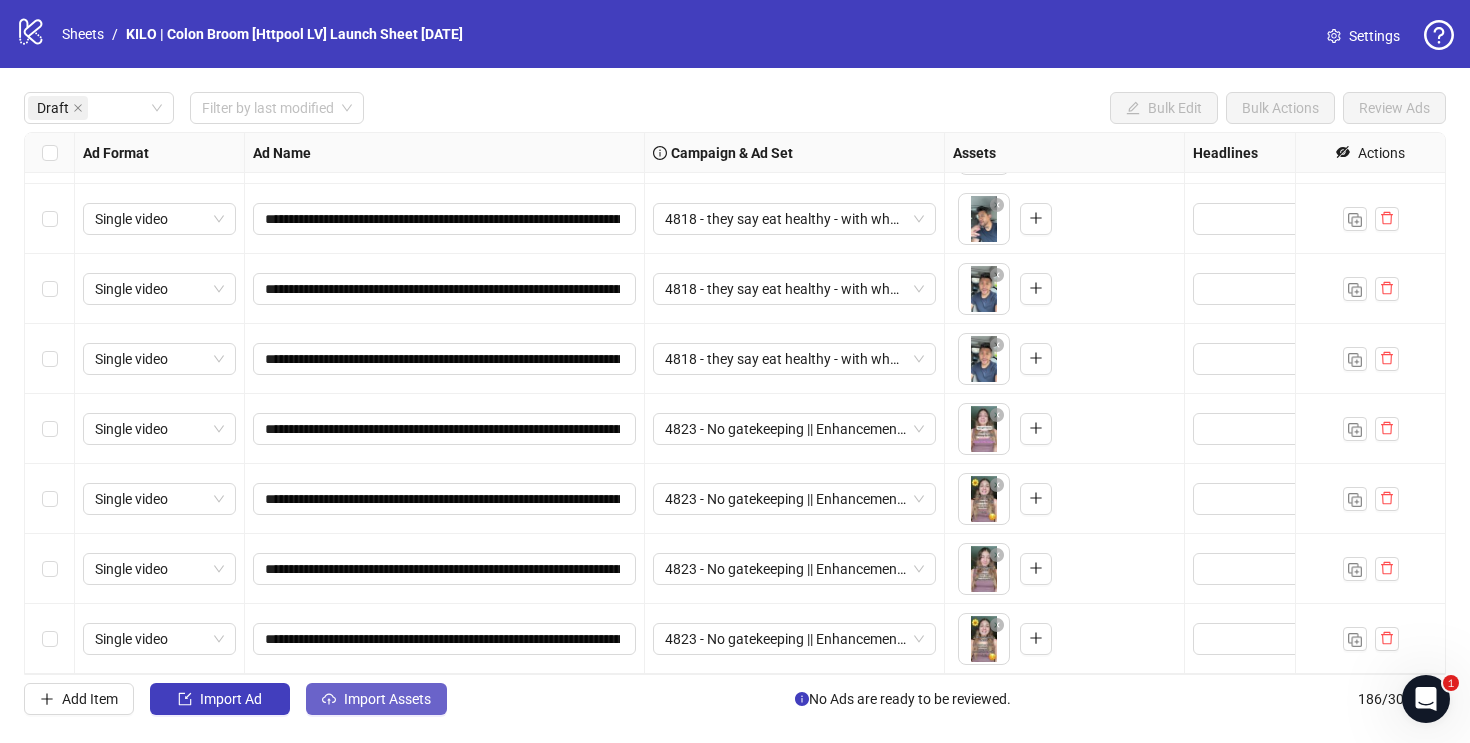 click on "Import Assets" at bounding box center (387, 699) 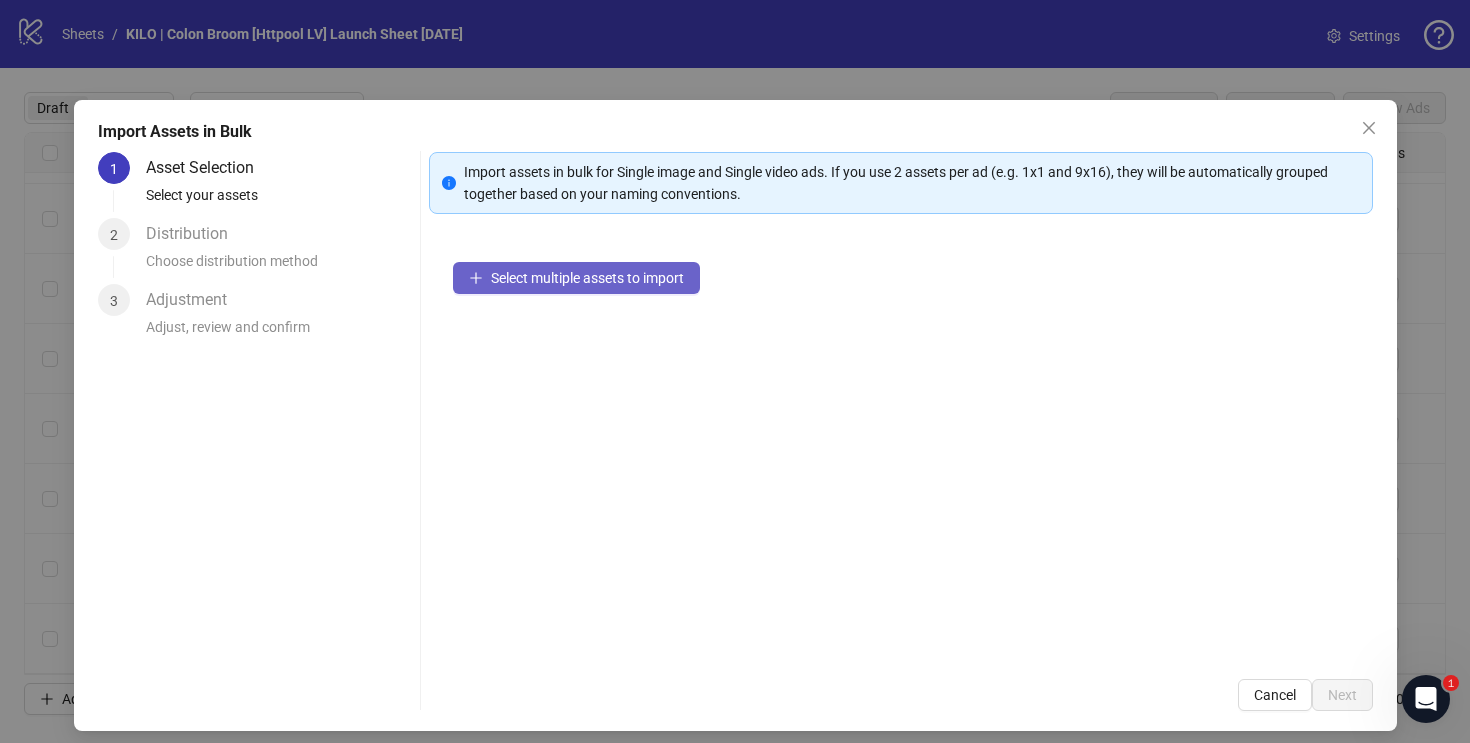 click on "Select multiple assets to import" at bounding box center (587, 278) 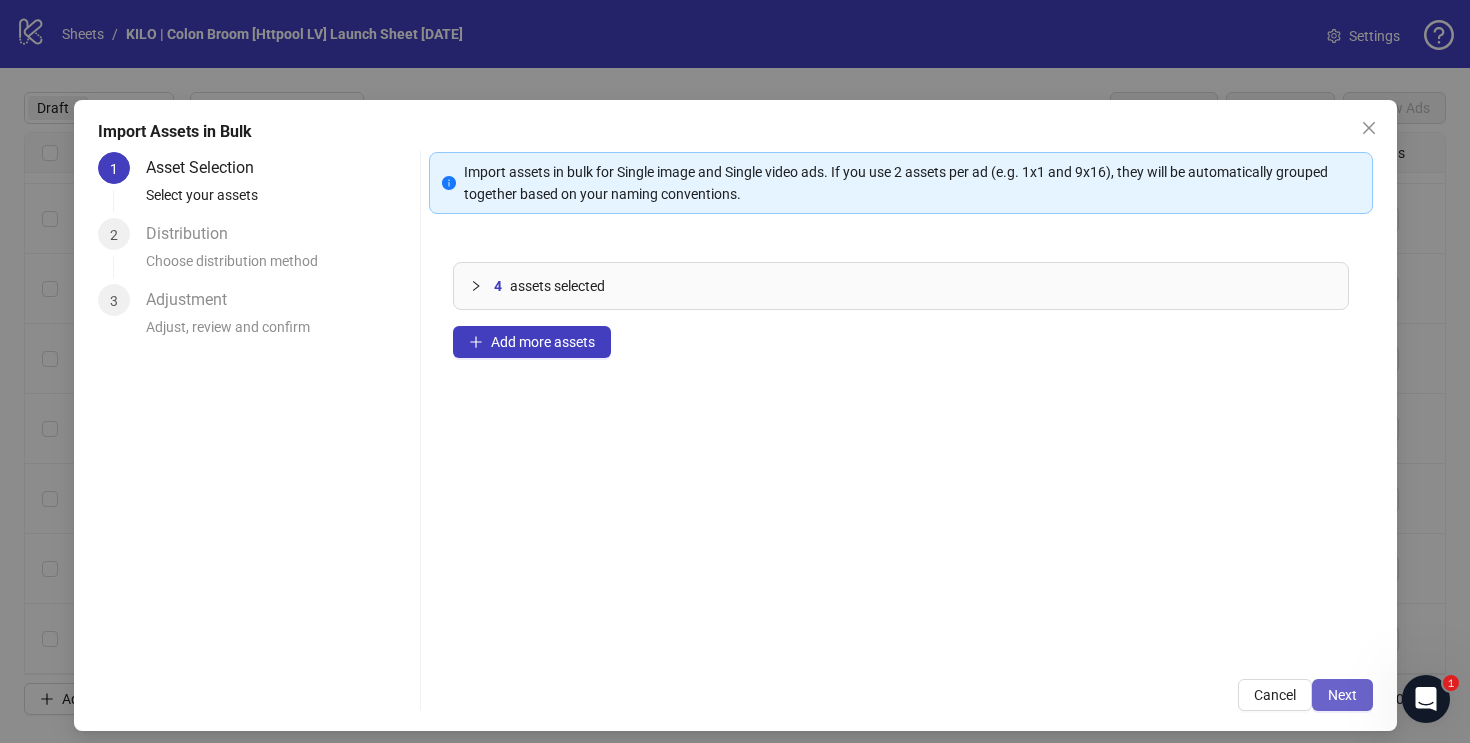 click on "Next" at bounding box center [1342, 695] 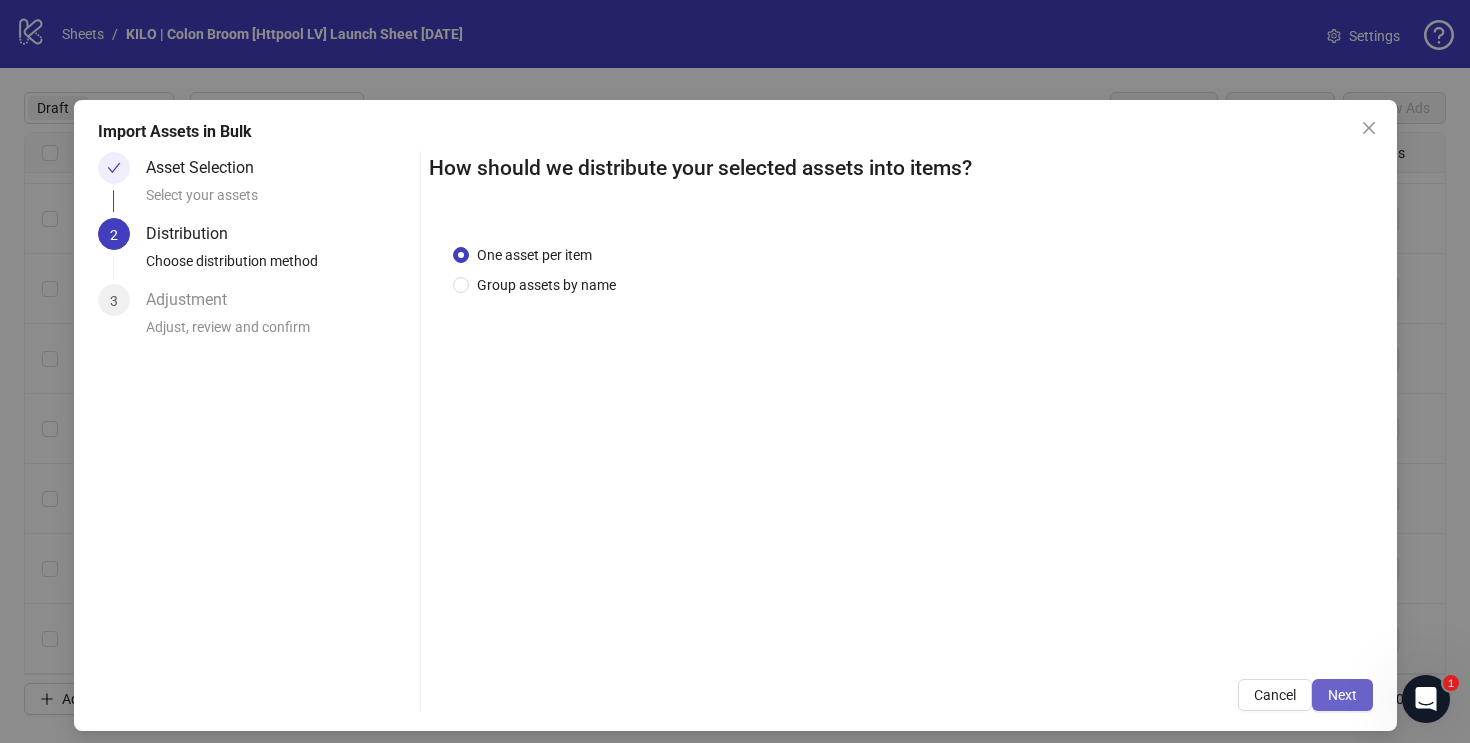 click on "Next" at bounding box center [1342, 695] 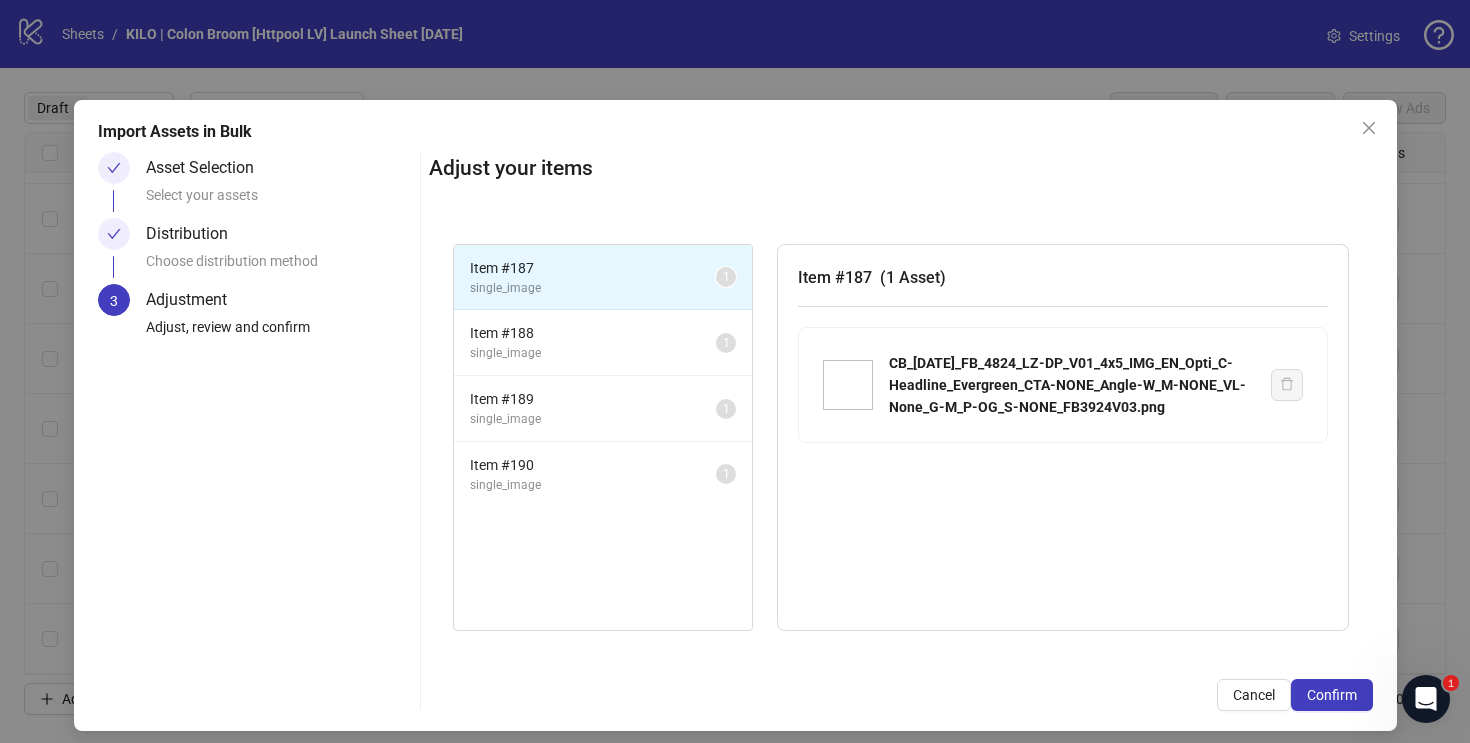 click on "Confirm" at bounding box center [1332, 695] 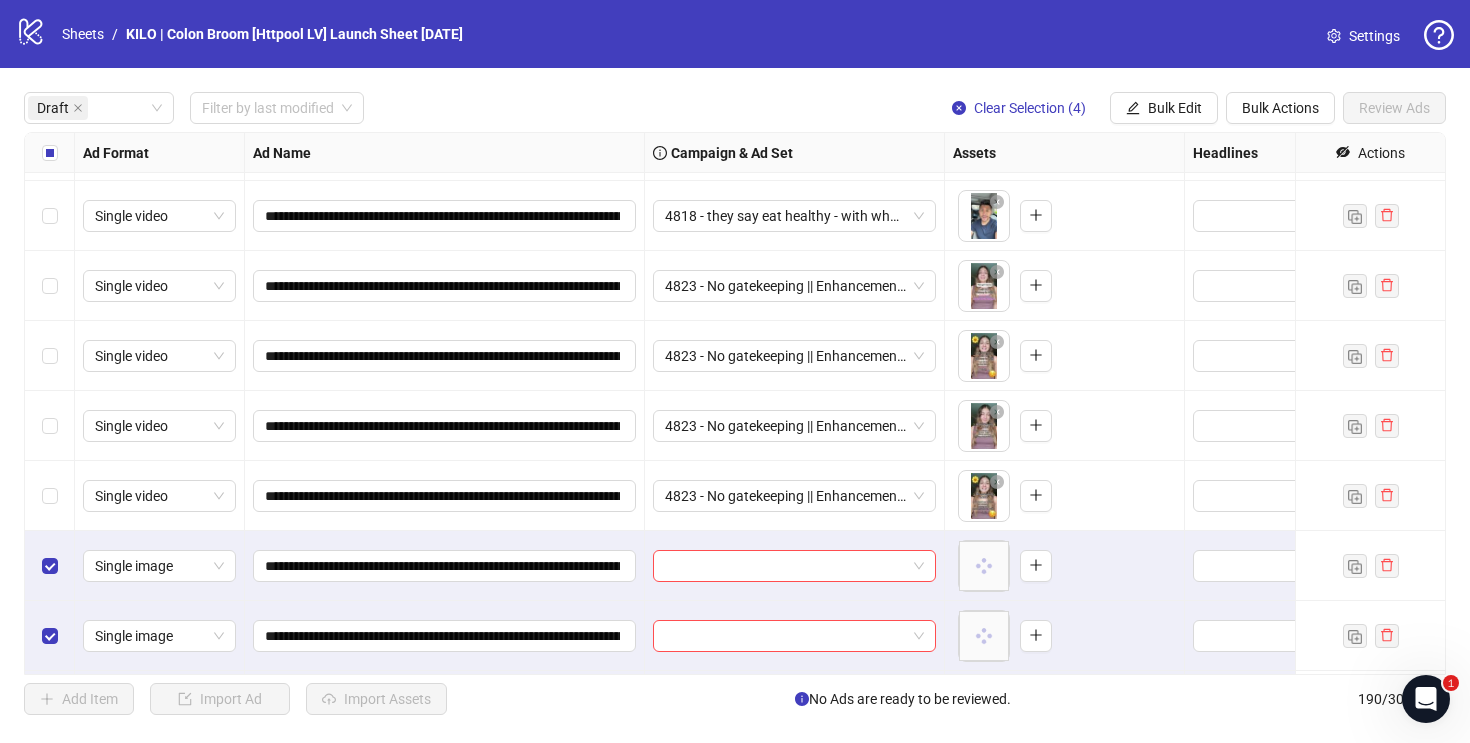 scroll, scrollTop: 1739, scrollLeft: 0, axis: vertical 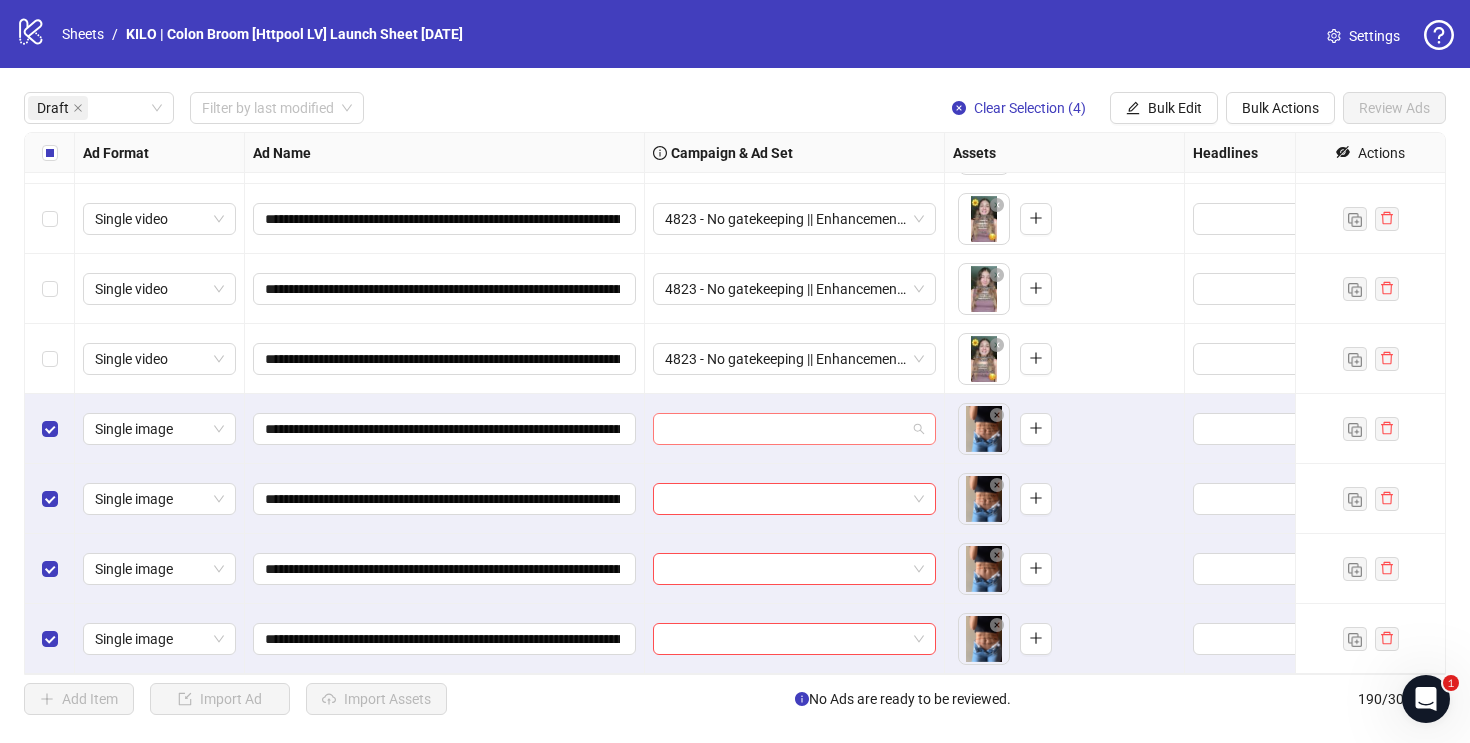 click at bounding box center [785, 429] 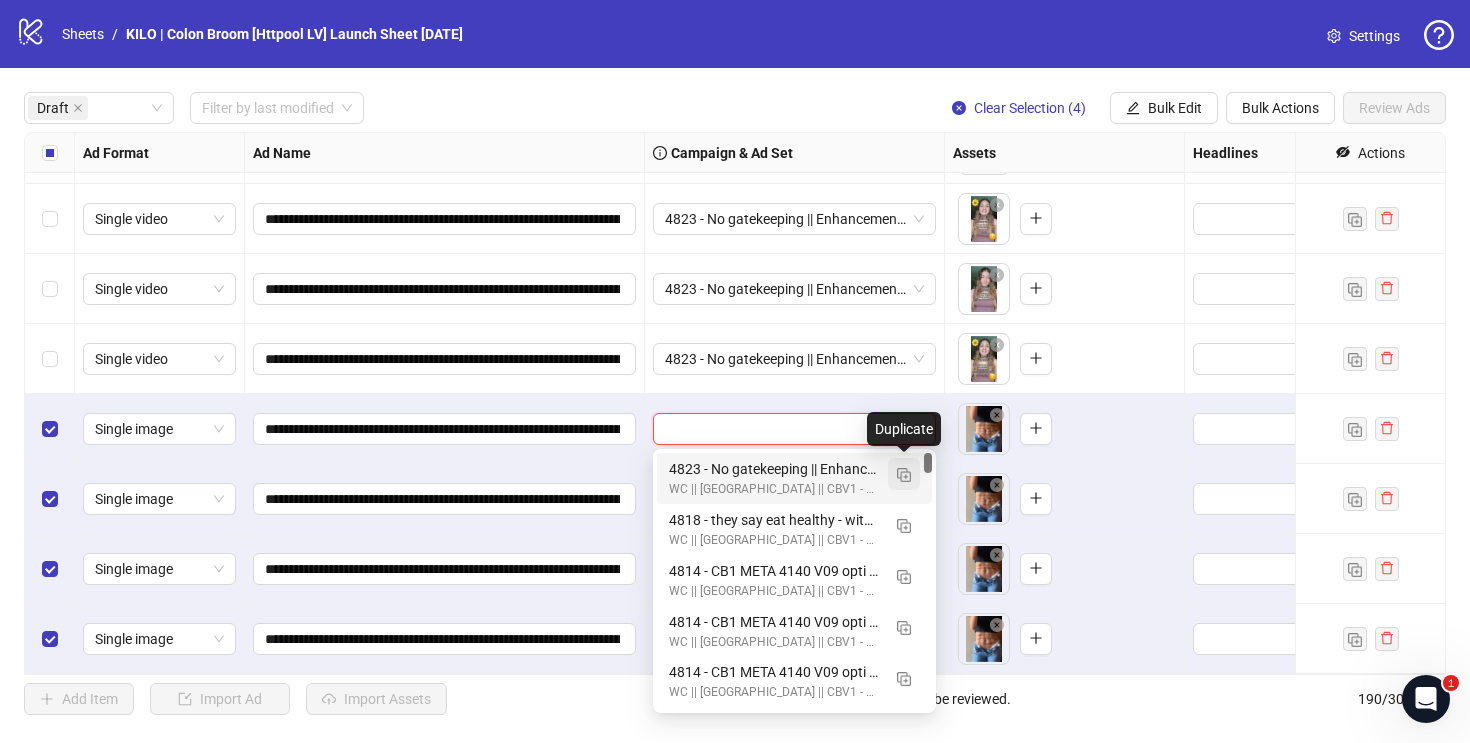 click at bounding box center (904, 474) 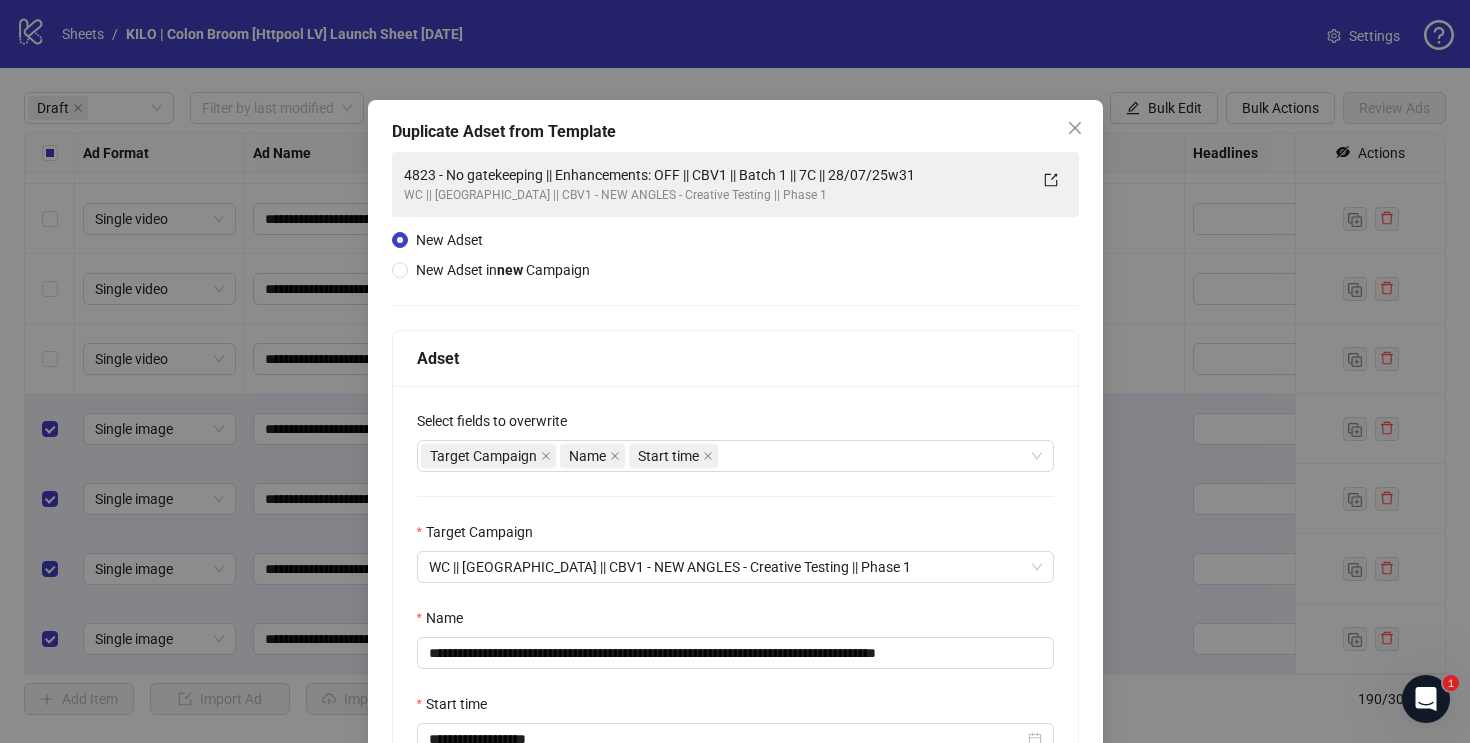 scroll, scrollTop: 220, scrollLeft: 0, axis: vertical 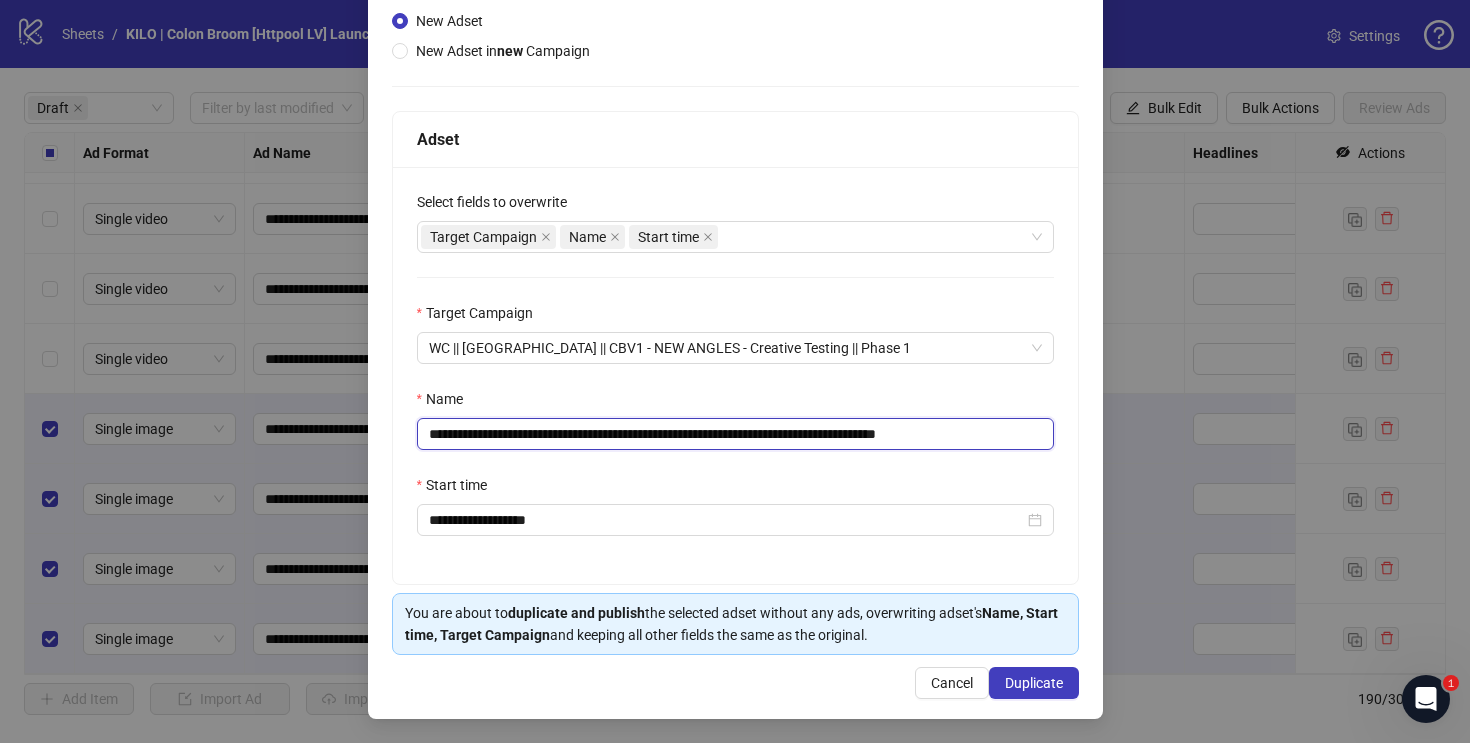 drag, startPoint x: 567, startPoint y: 431, endPoint x: 131, endPoint y: 388, distance: 438.1153 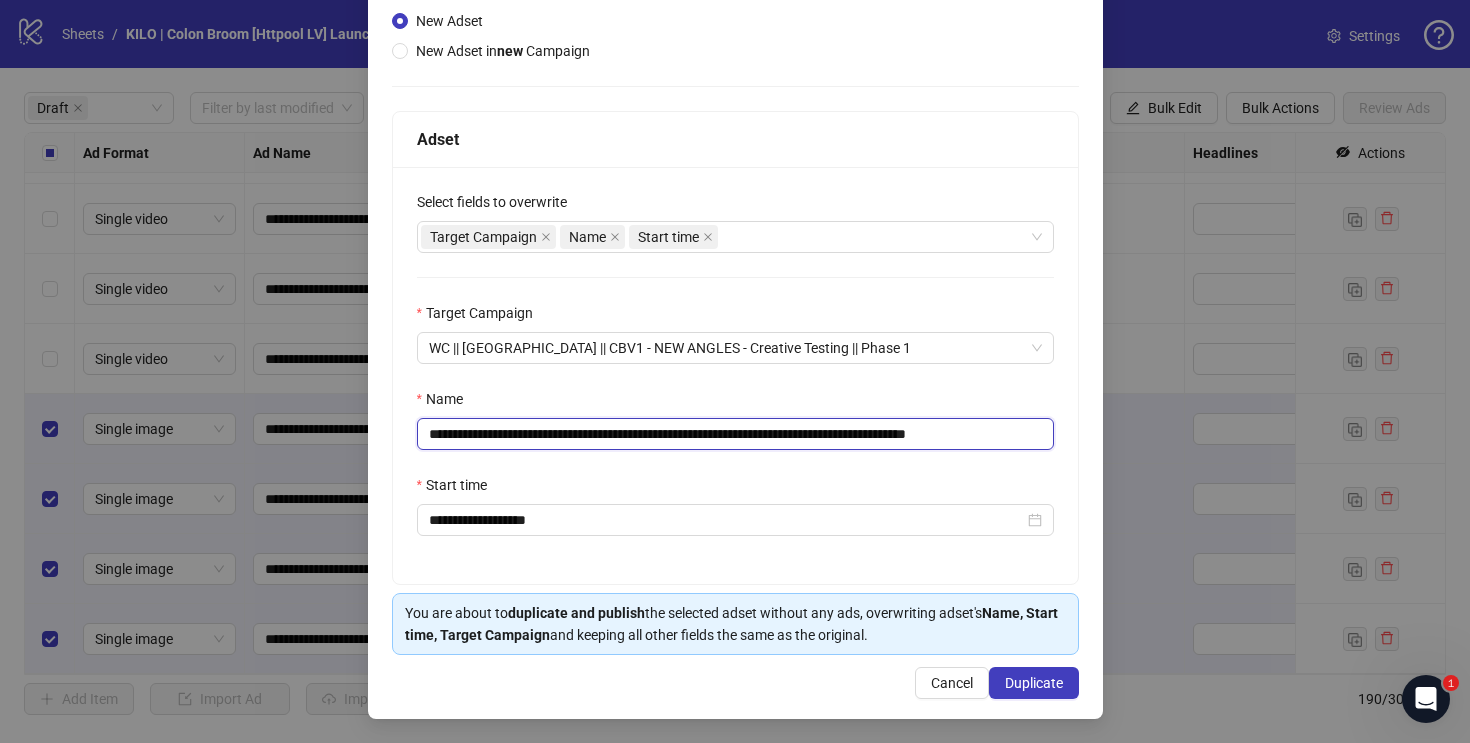 drag, startPoint x: 986, startPoint y: 437, endPoint x: 1069, endPoint y: 440, distance: 83.0542 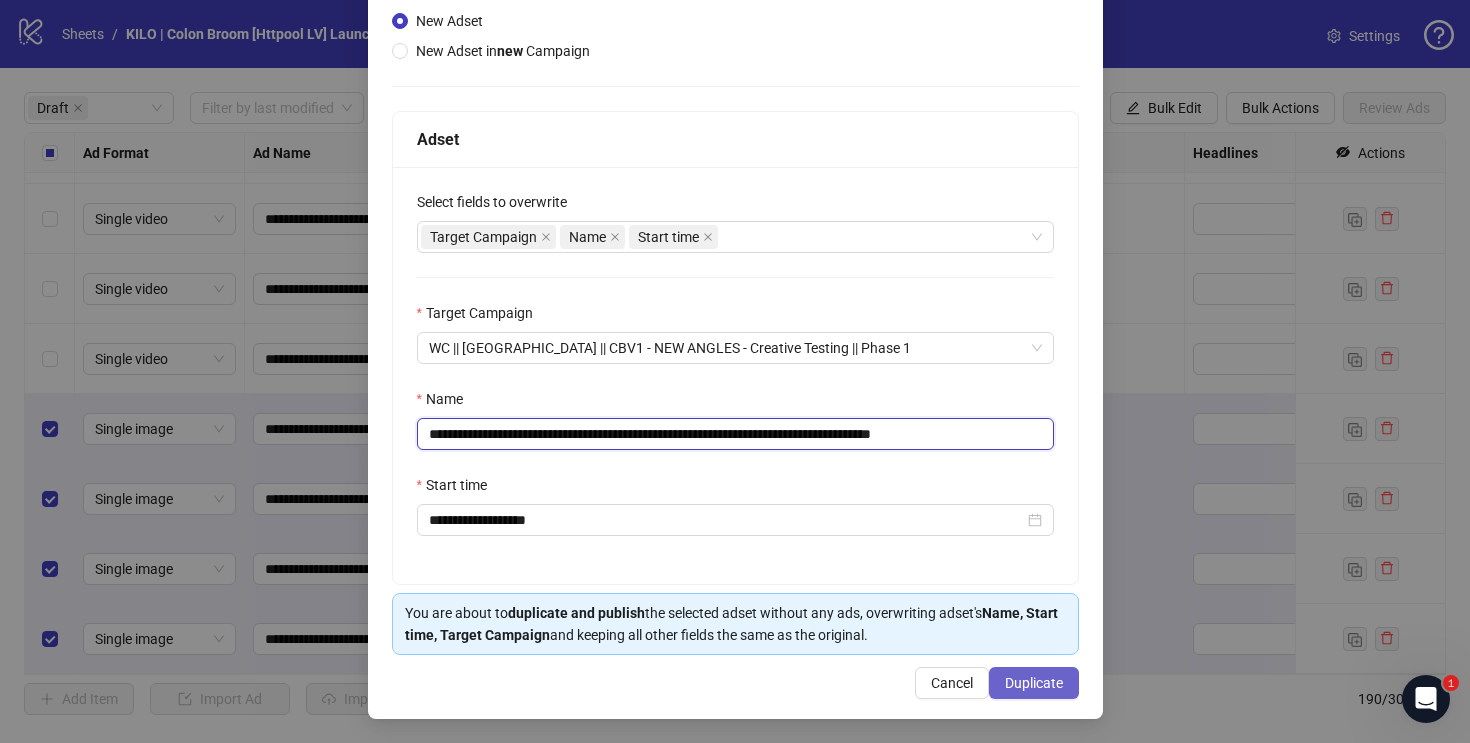 type on "**********" 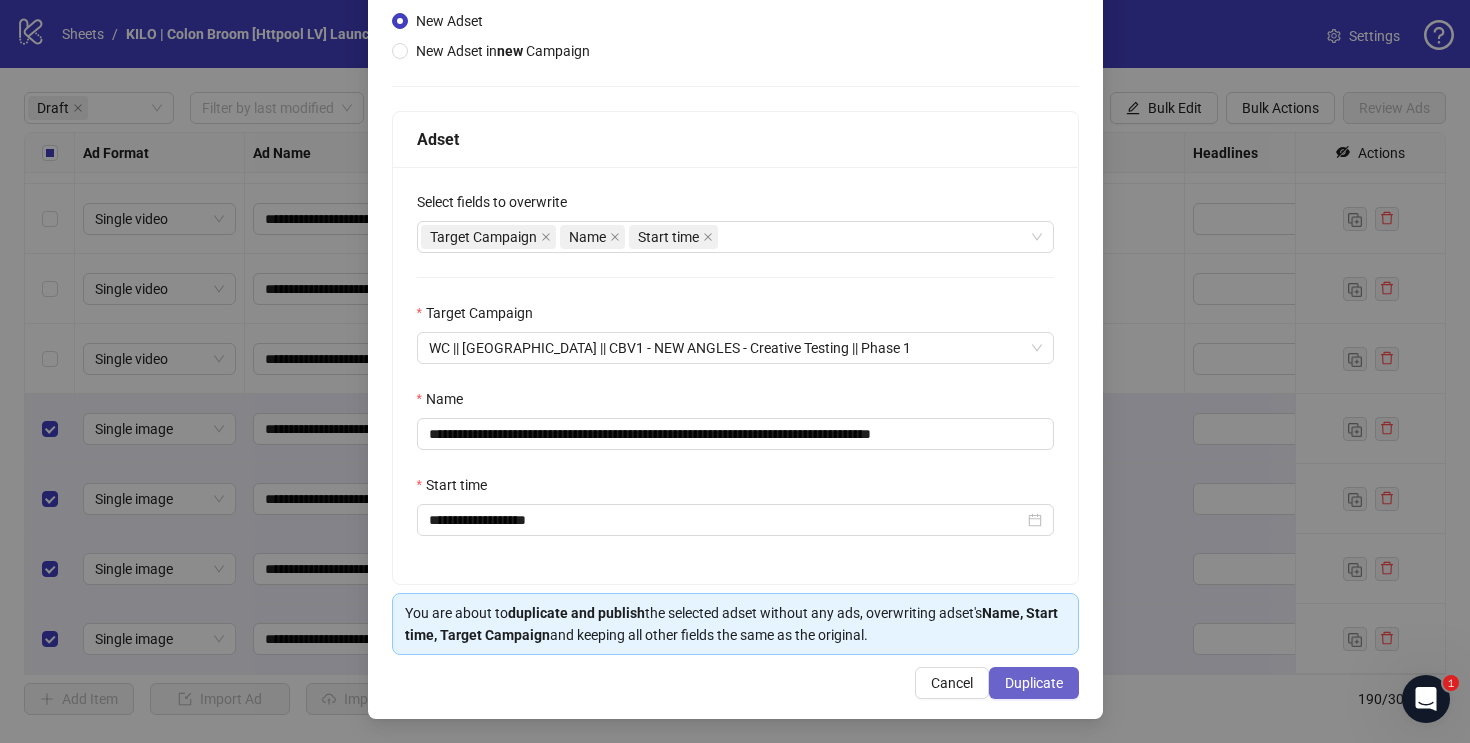 click on "Duplicate" at bounding box center [1034, 683] 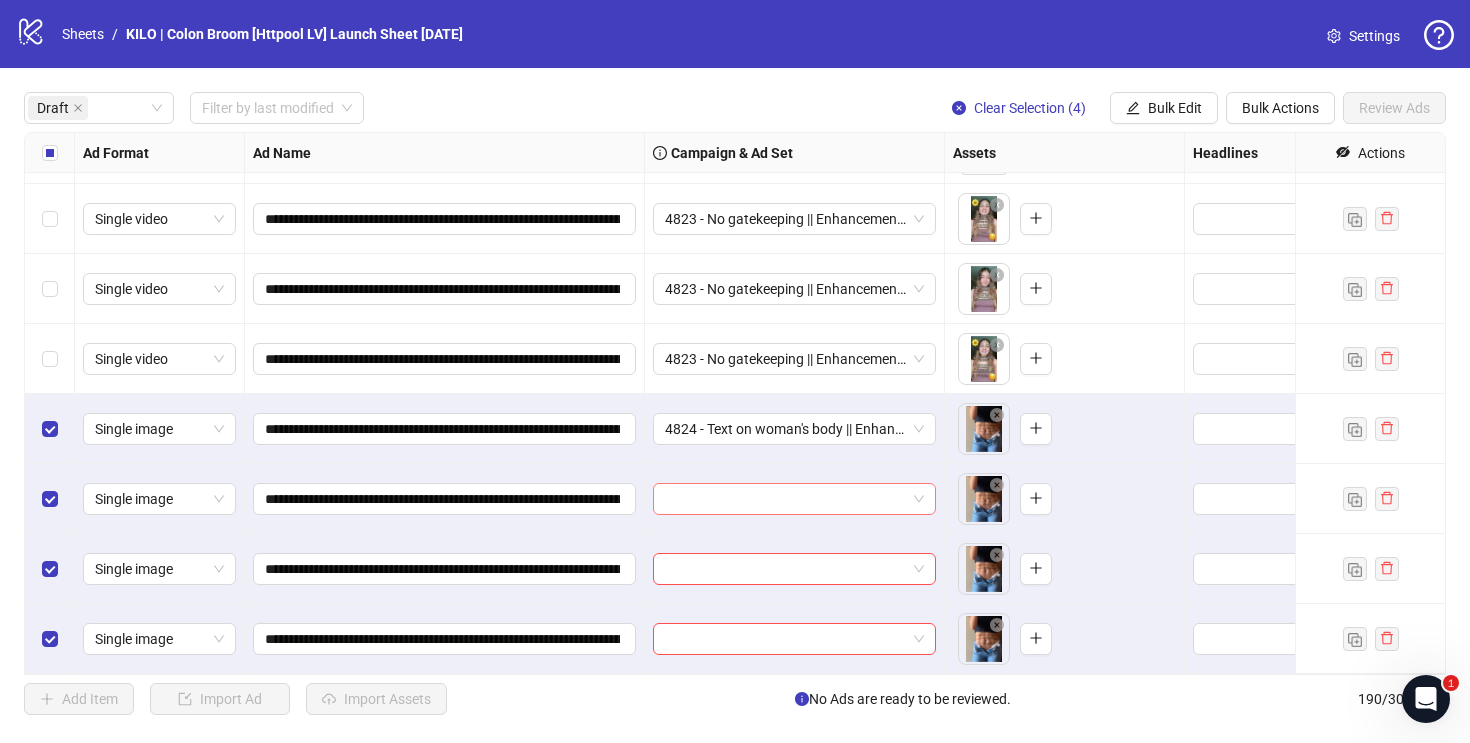 click at bounding box center [785, 499] 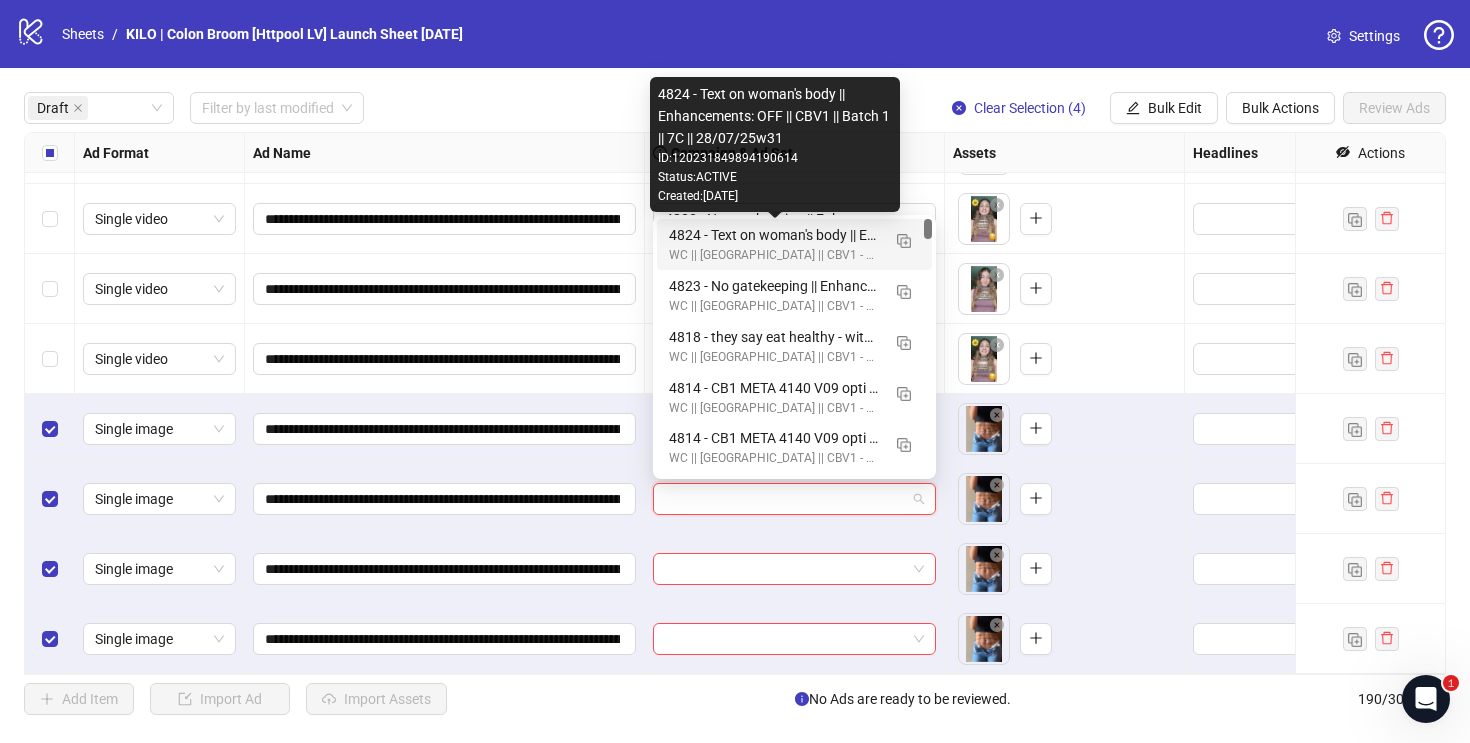 click on "WC || [GEOGRAPHIC_DATA] || CBV1 - NEW ANGLES - Creative Testing || Phase 1" at bounding box center (774, 255) 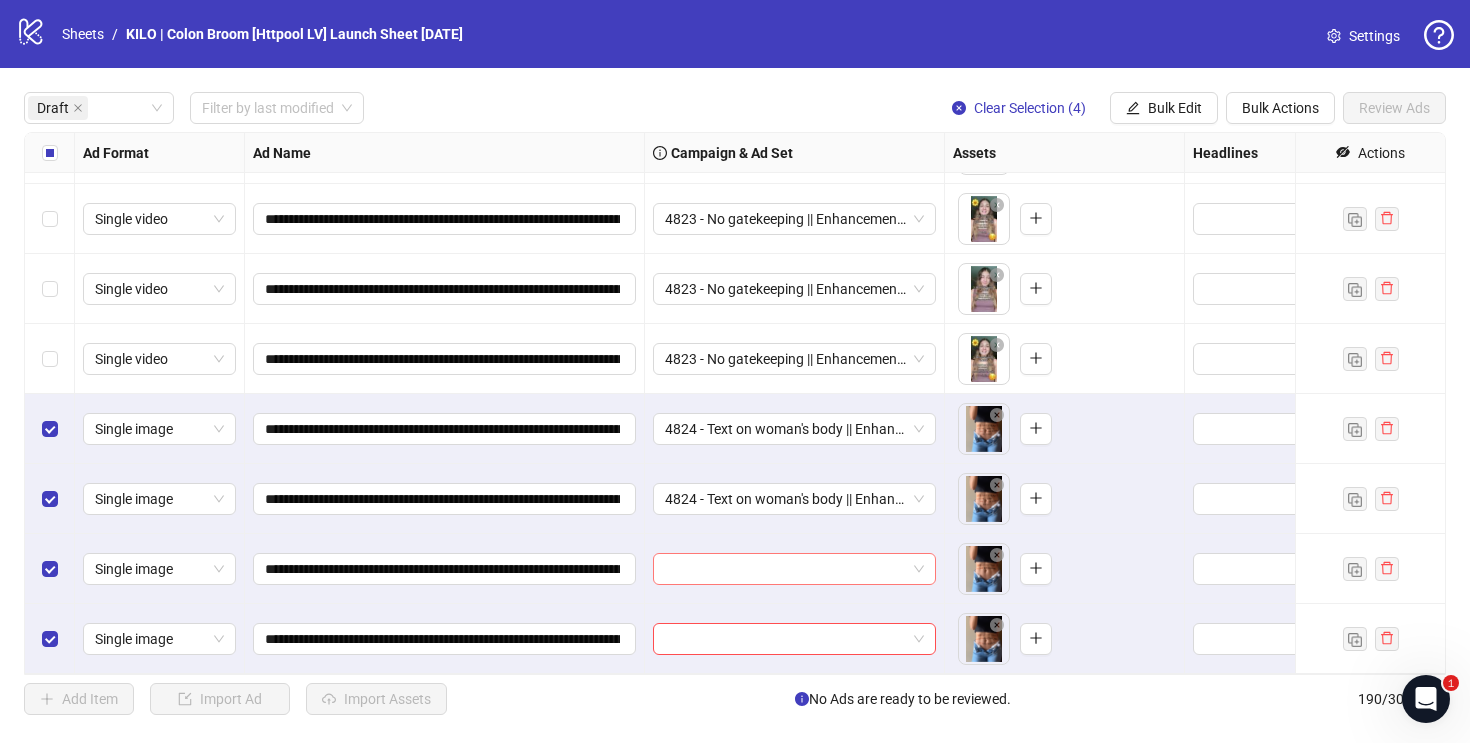 click at bounding box center [785, 569] 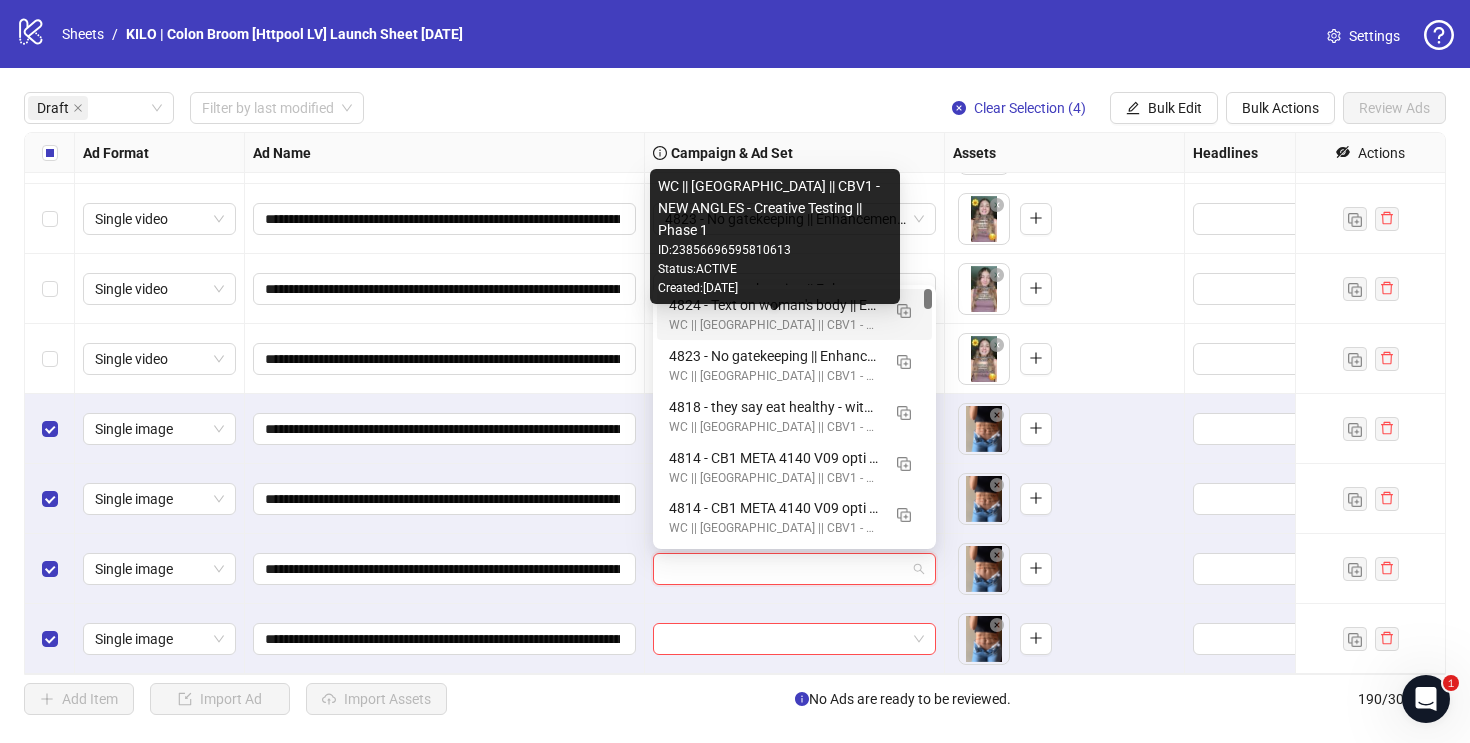 click on "WC || [GEOGRAPHIC_DATA] || CBV1 - NEW ANGLES - Creative Testing || Phase 1" at bounding box center (774, 325) 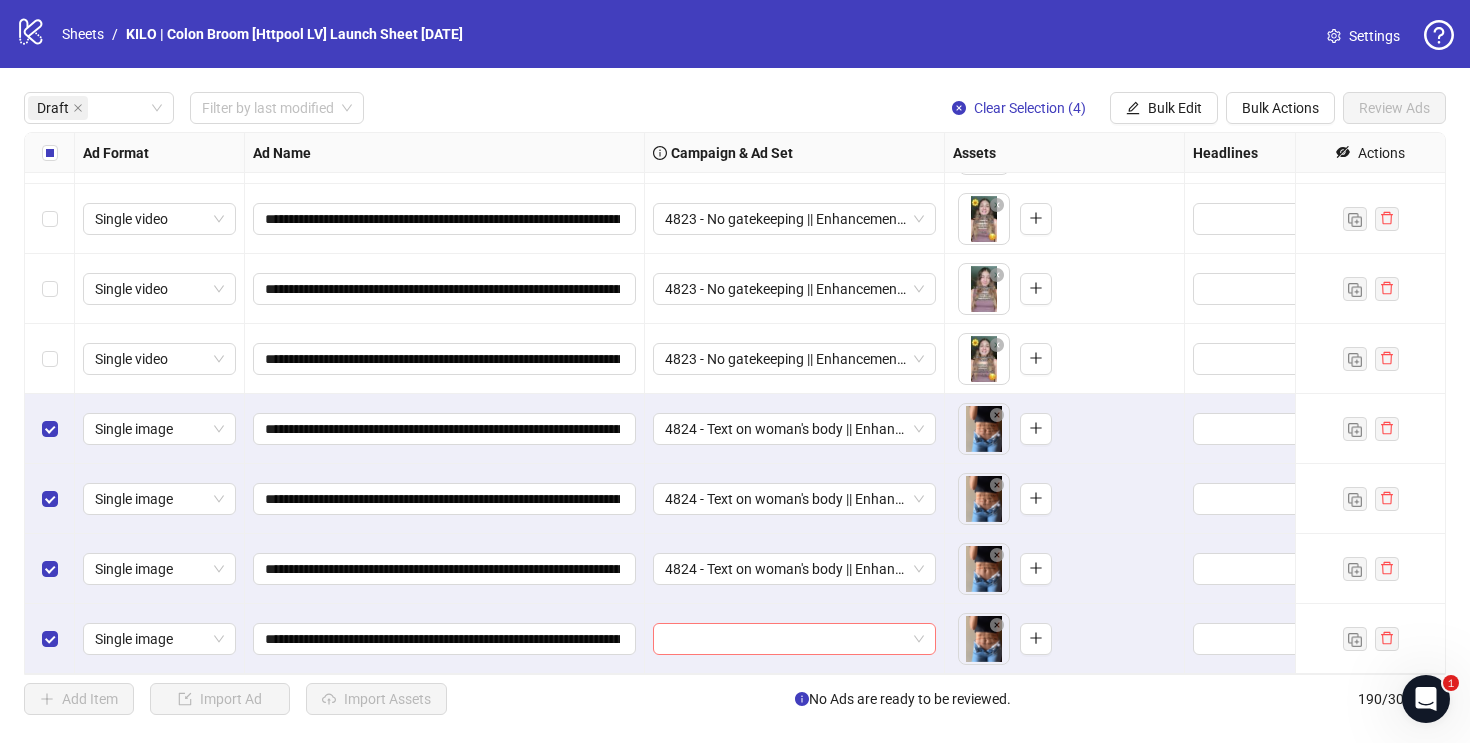 click at bounding box center [785, 639] 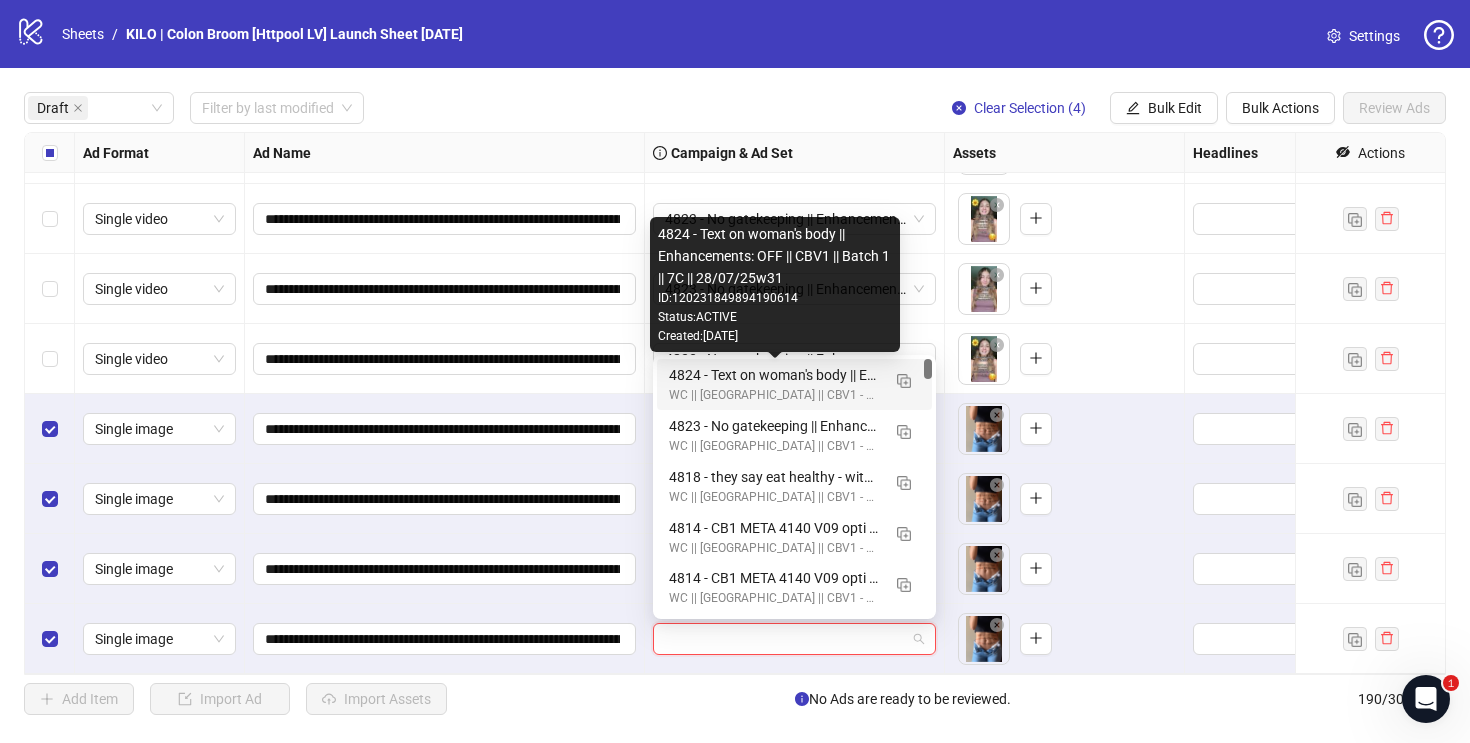 click on "4824 - Text on woman's body || Enhancements: OFF || CBV1 || Batch 1 || 7C || 28/07/25w31" at bounding box center [774, 375] 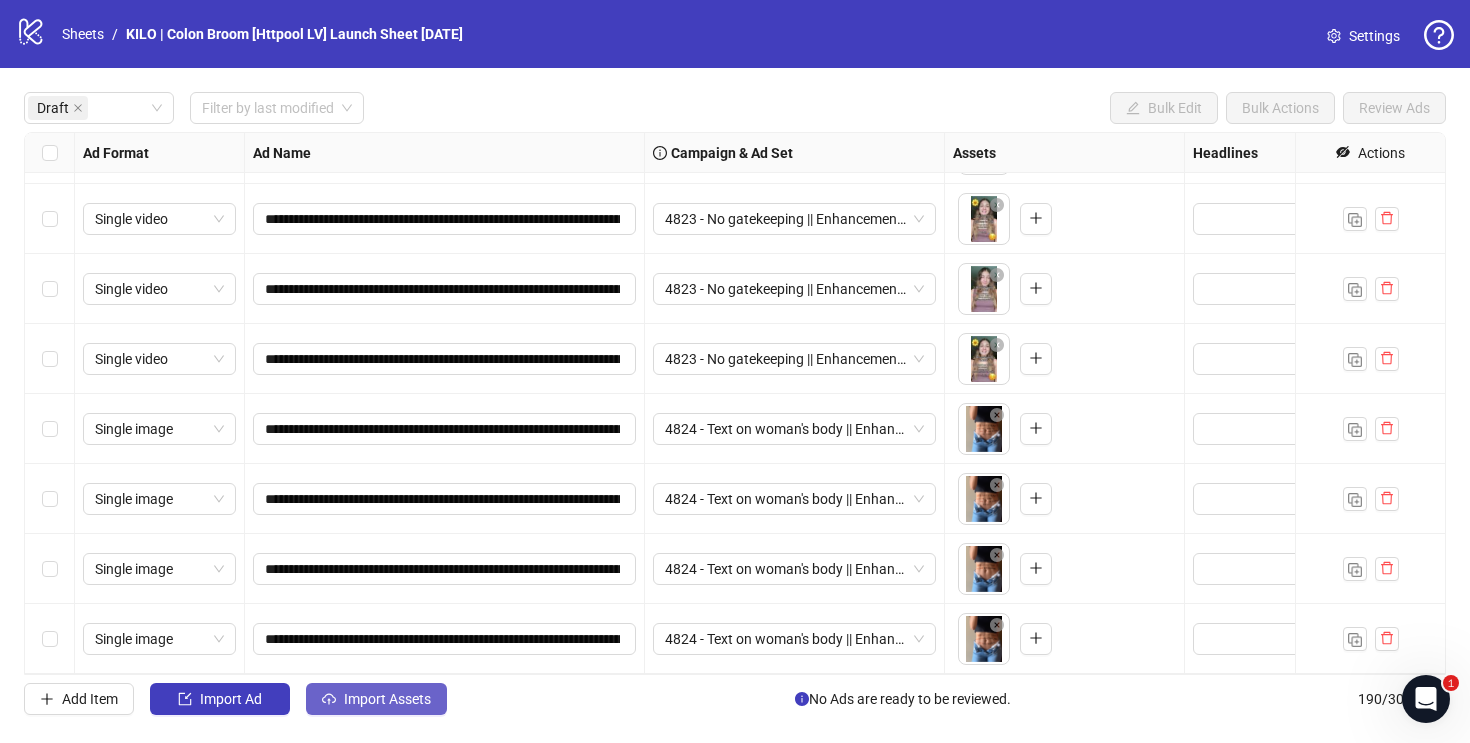 click on "Import Assets" at bounding box center [387, 699] 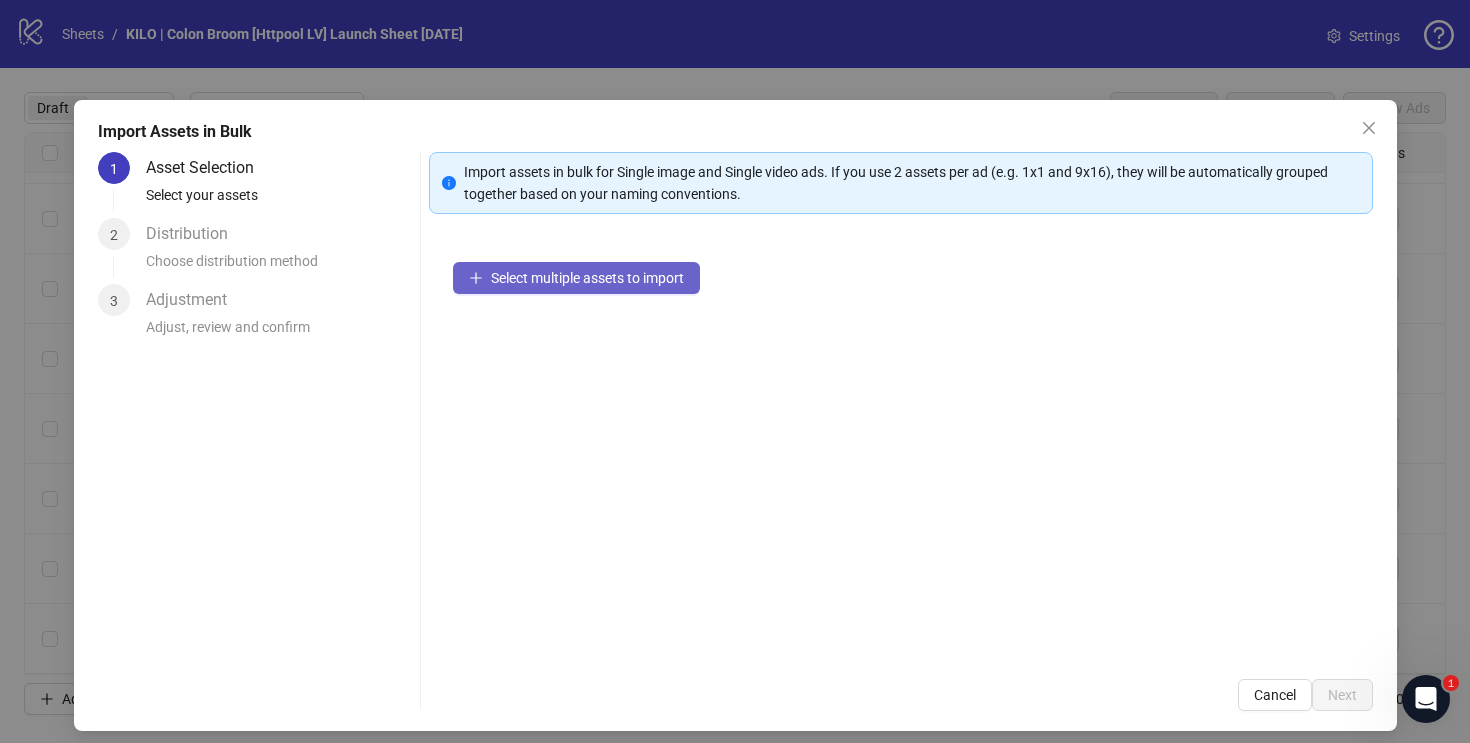 click on "Select multiple assets to import" at bounding box center [587, 278] 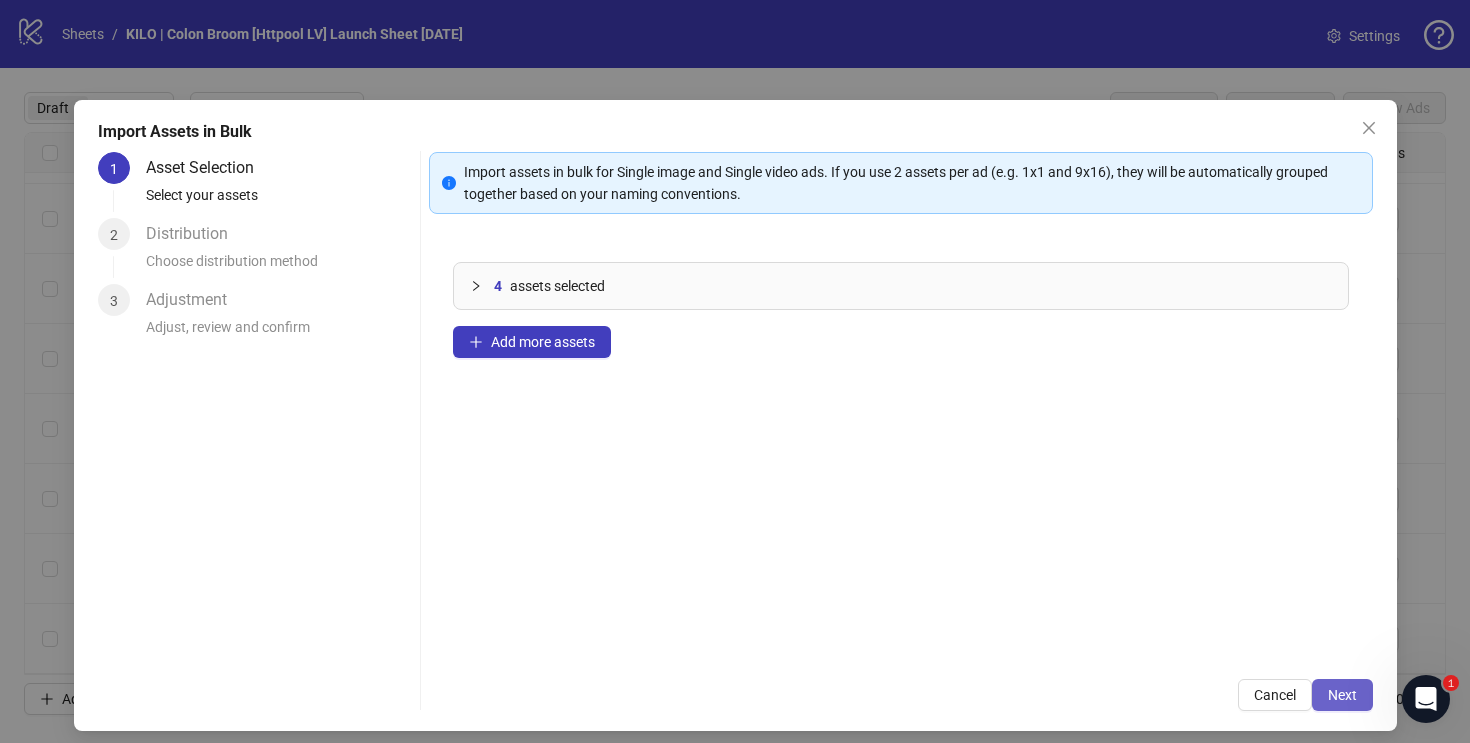 click on "Next" at bounding box center (1342, 695) 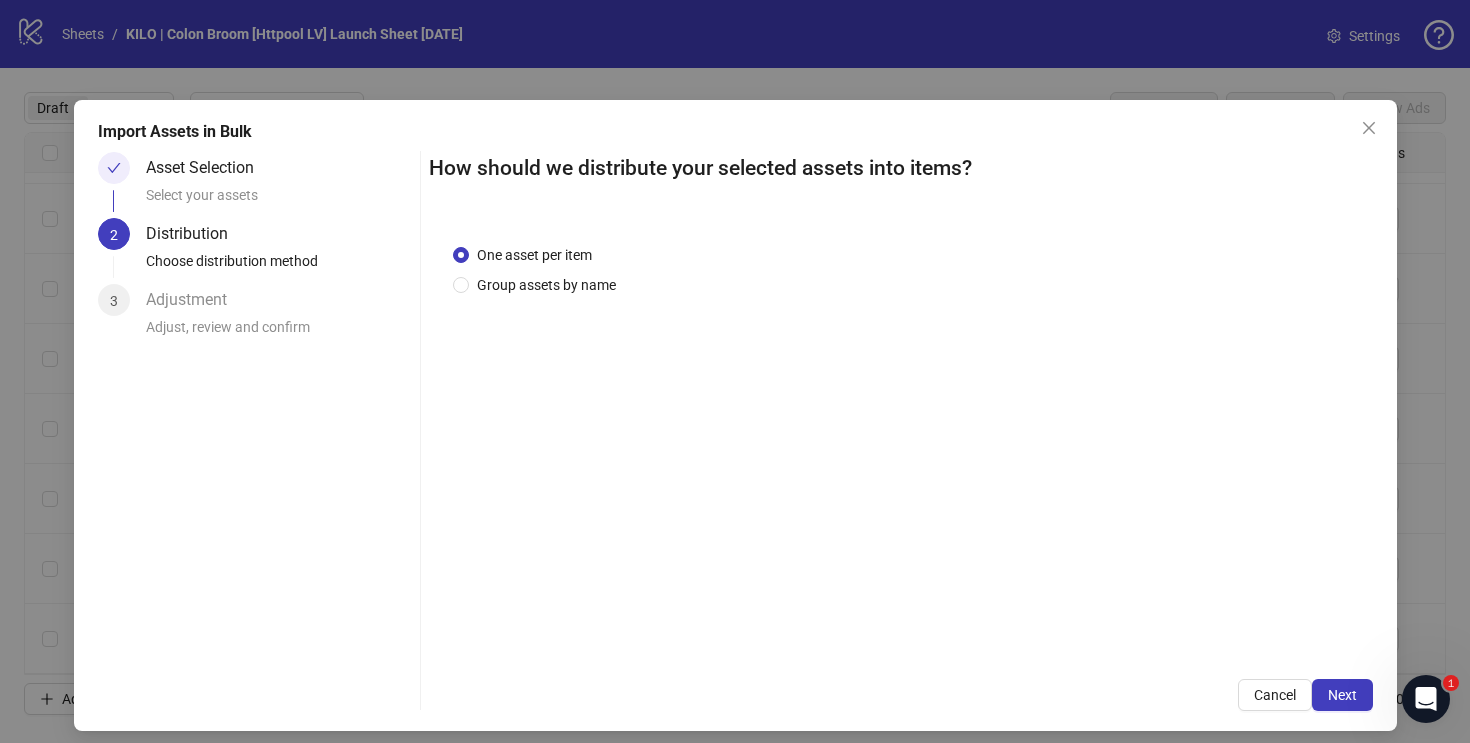 click on "Next" at bounding box center (1342, 695) 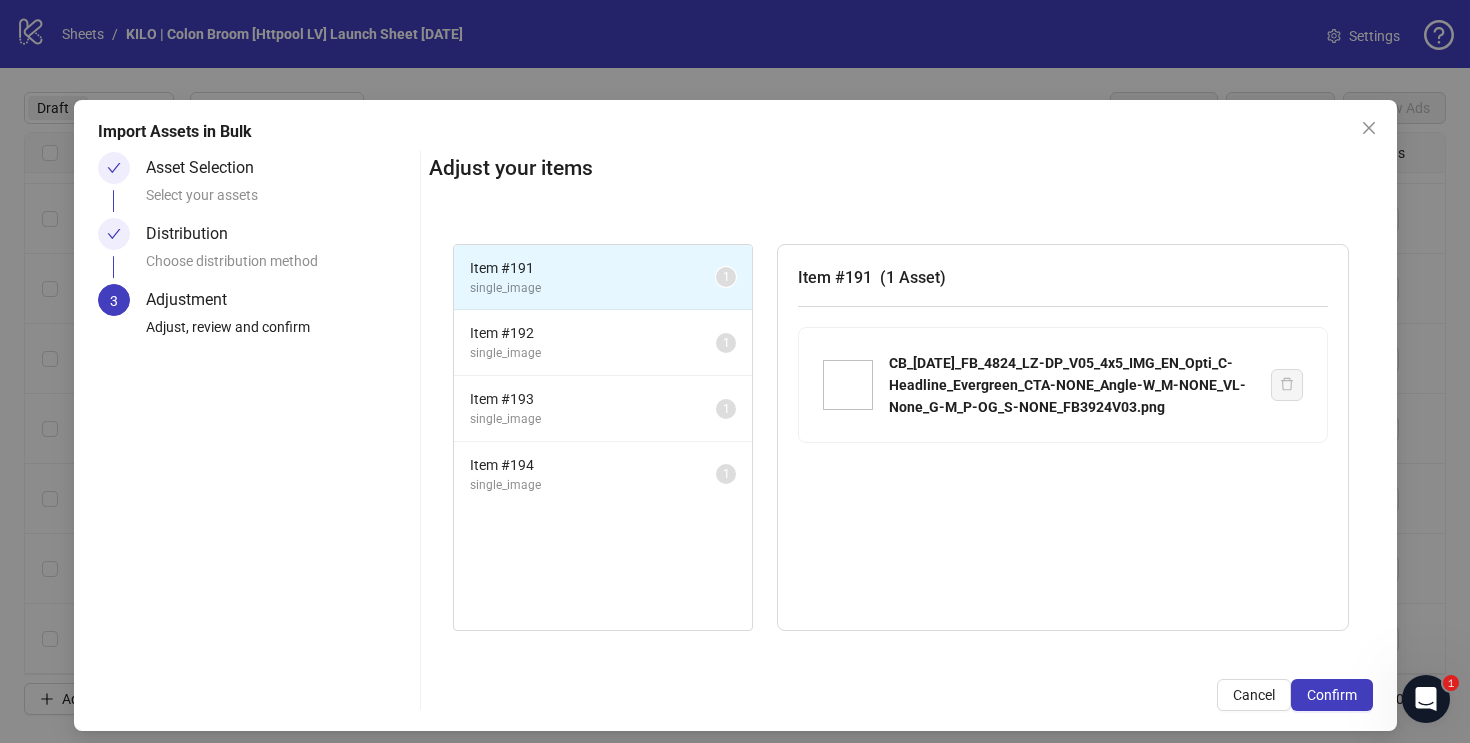 click on "Confirm" at bounding box center (1332, 695) 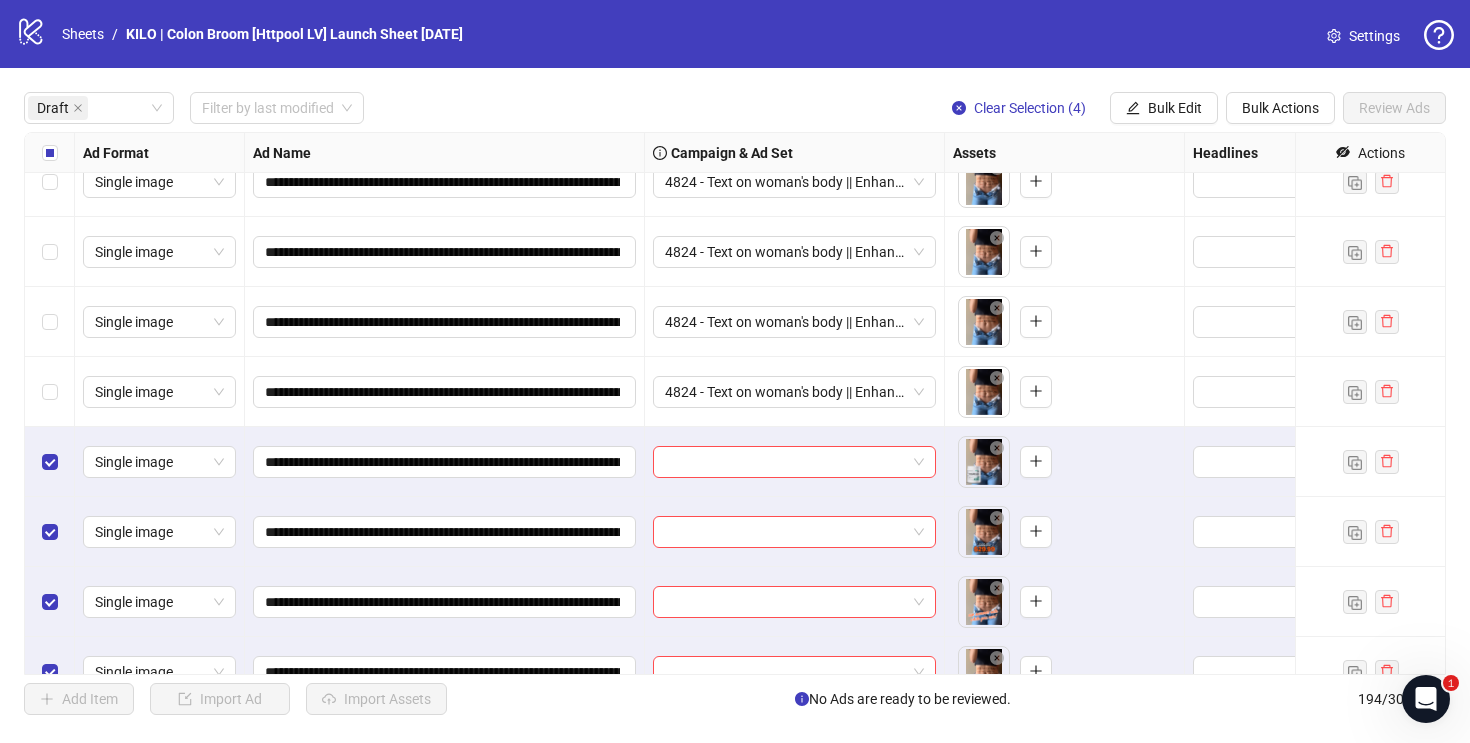 scroll, scrollTop: 2019, scrollLeft: 0, axis: vertical 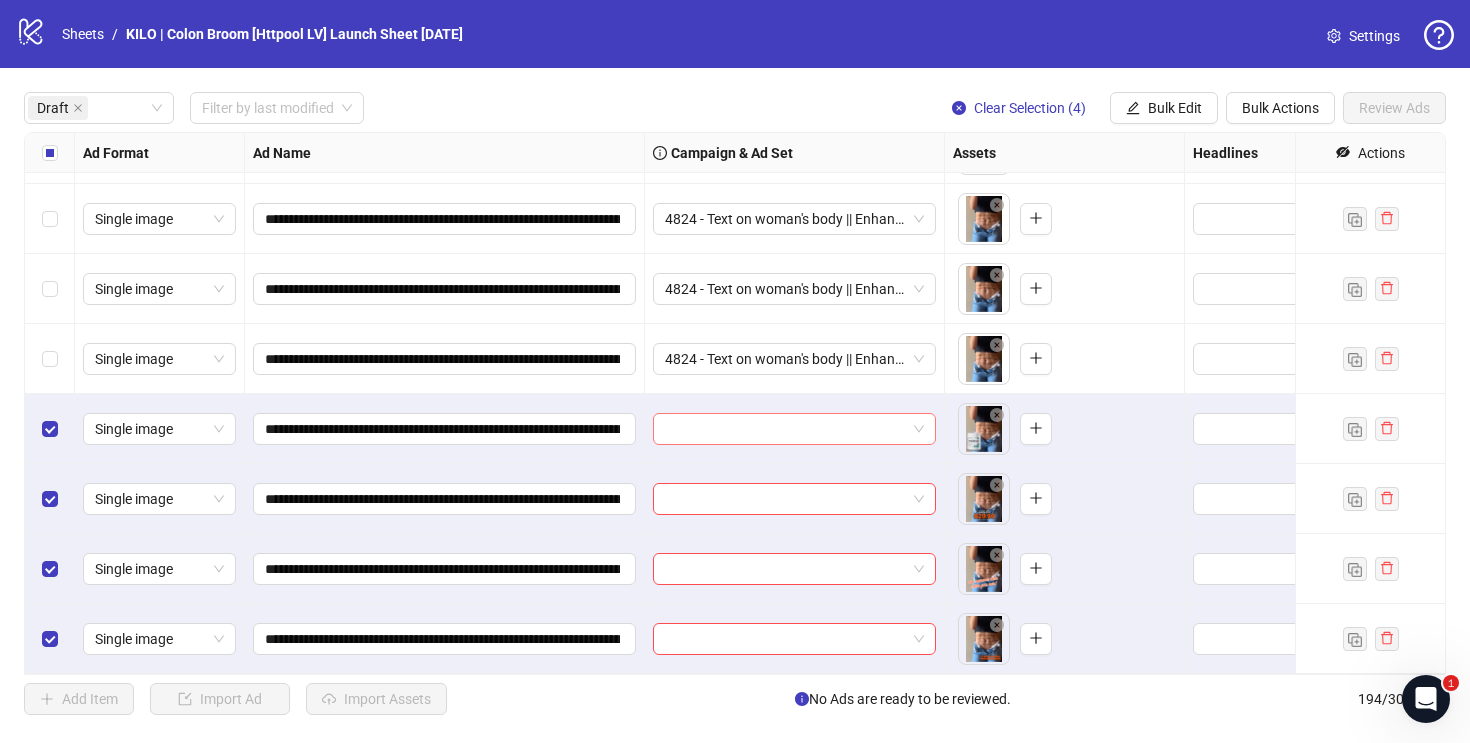 click at bounding box center (785, 429) 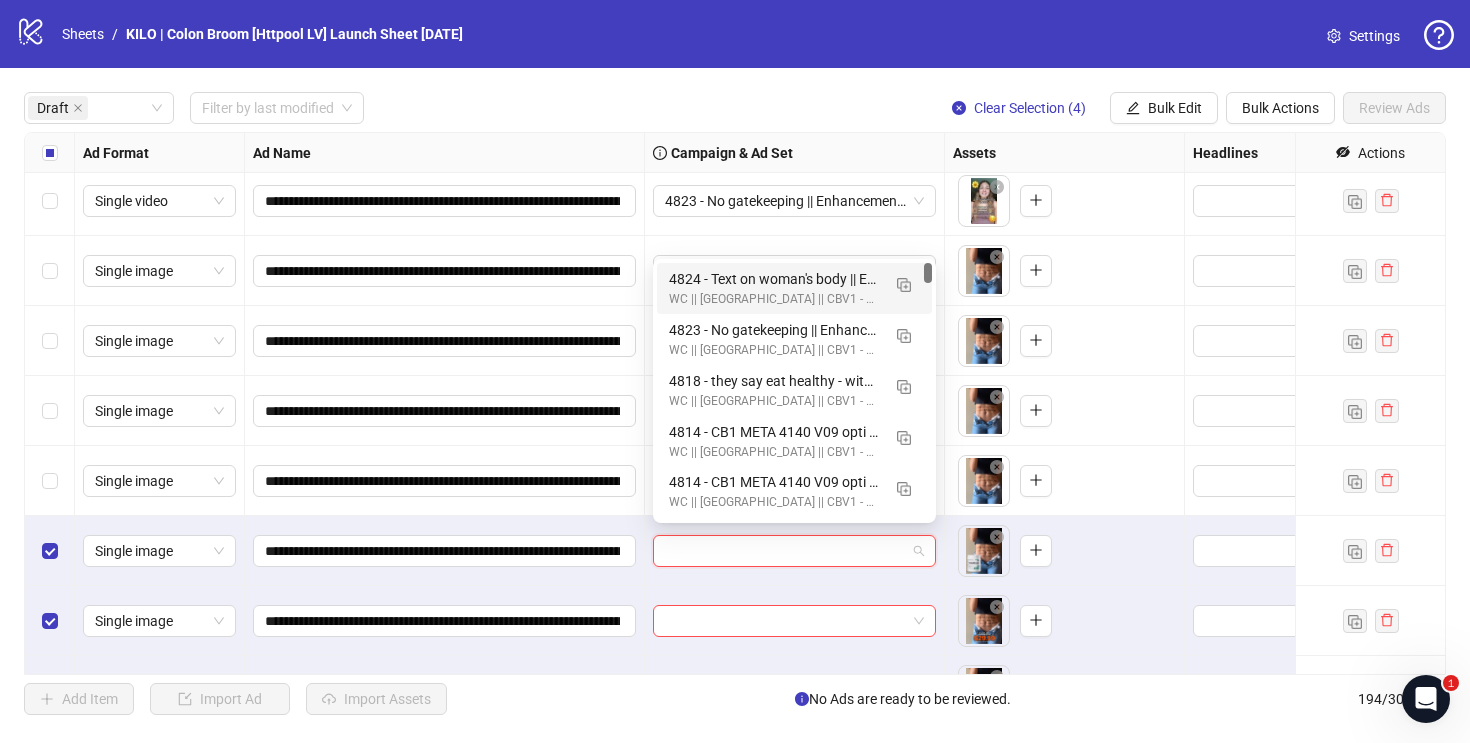 scroll, scrollTop: 1894, scrollLeft: 0, axis: vertical 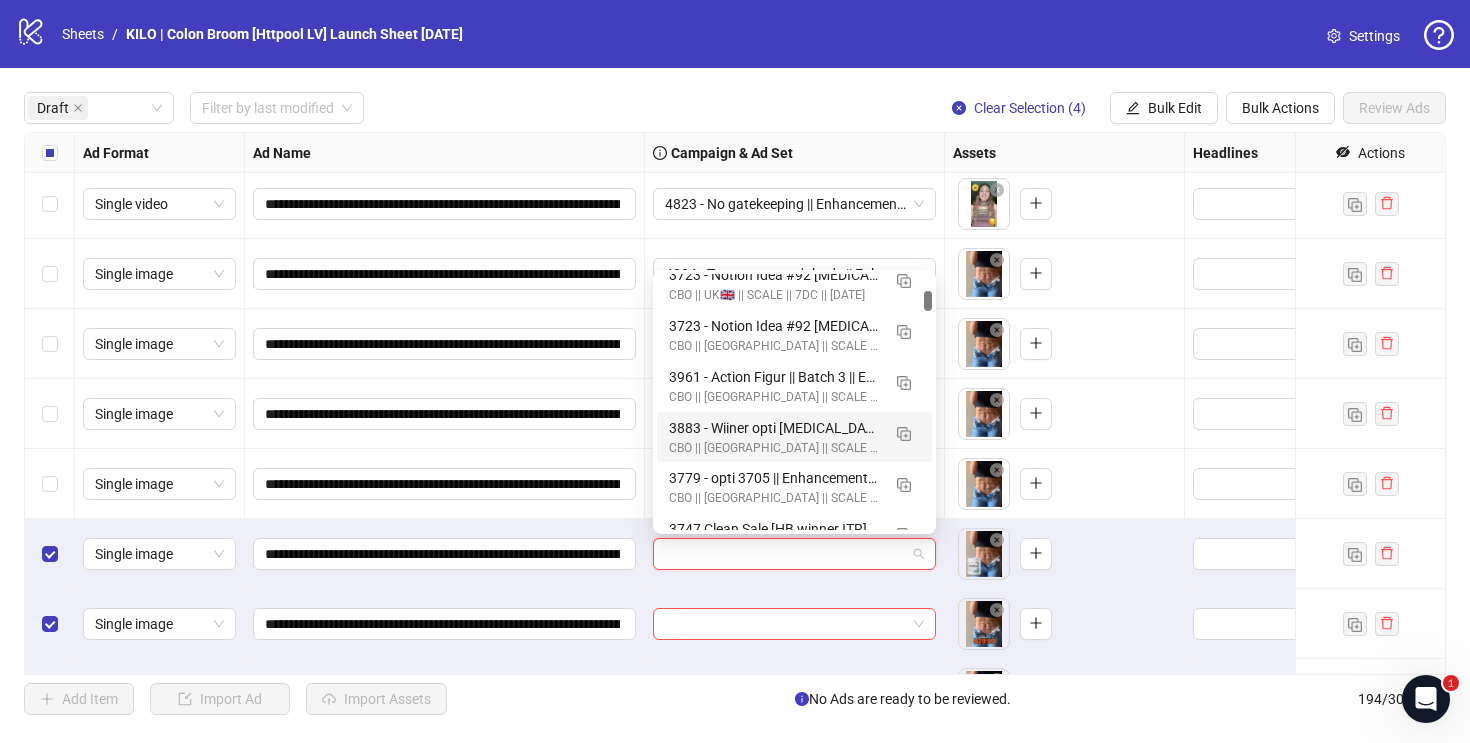 click on "Draft   Filter by last modified Clear Selection (4) Bulk Edit Bulk Actions Review Ads" at bounding box center [735, 108] 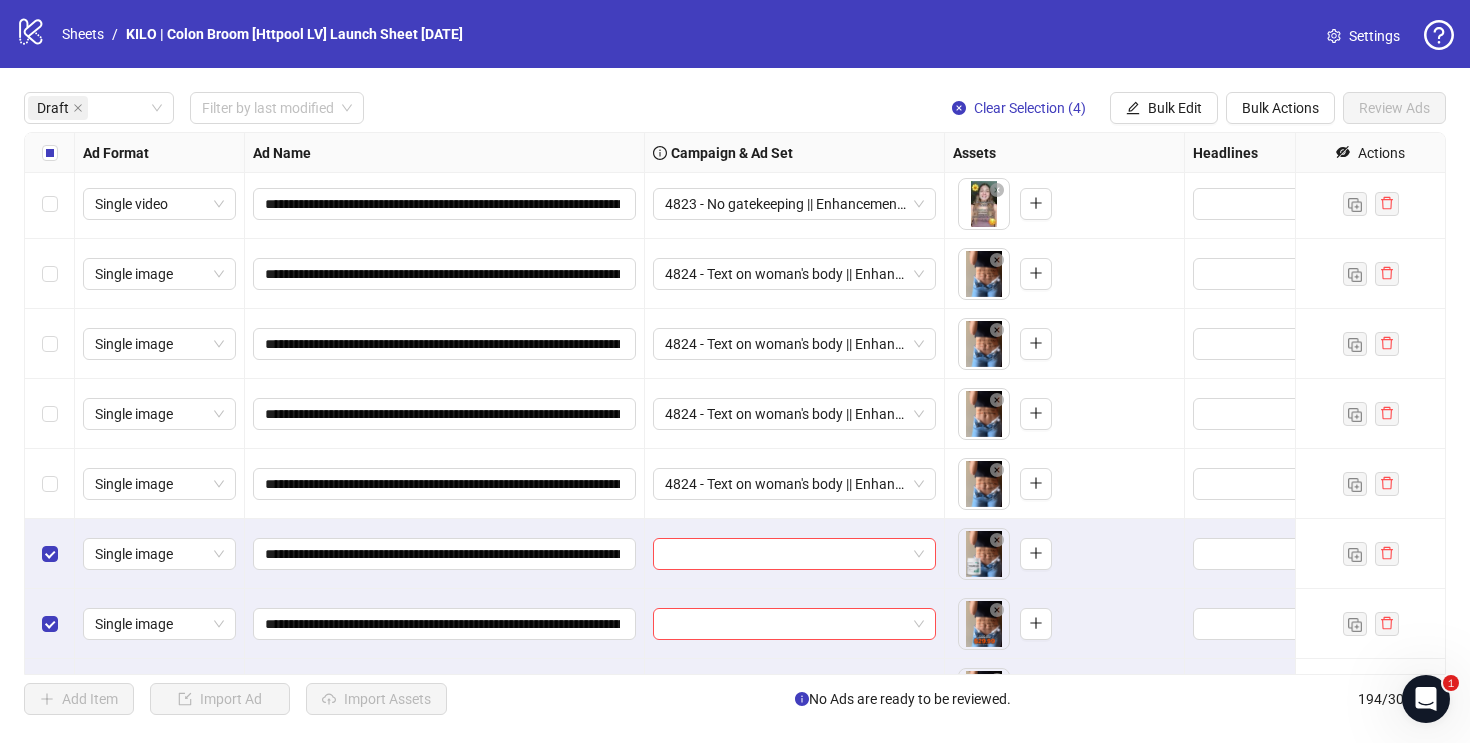 scroll, scrollTop: 2019, scrollLeft: 0, axis: vertical 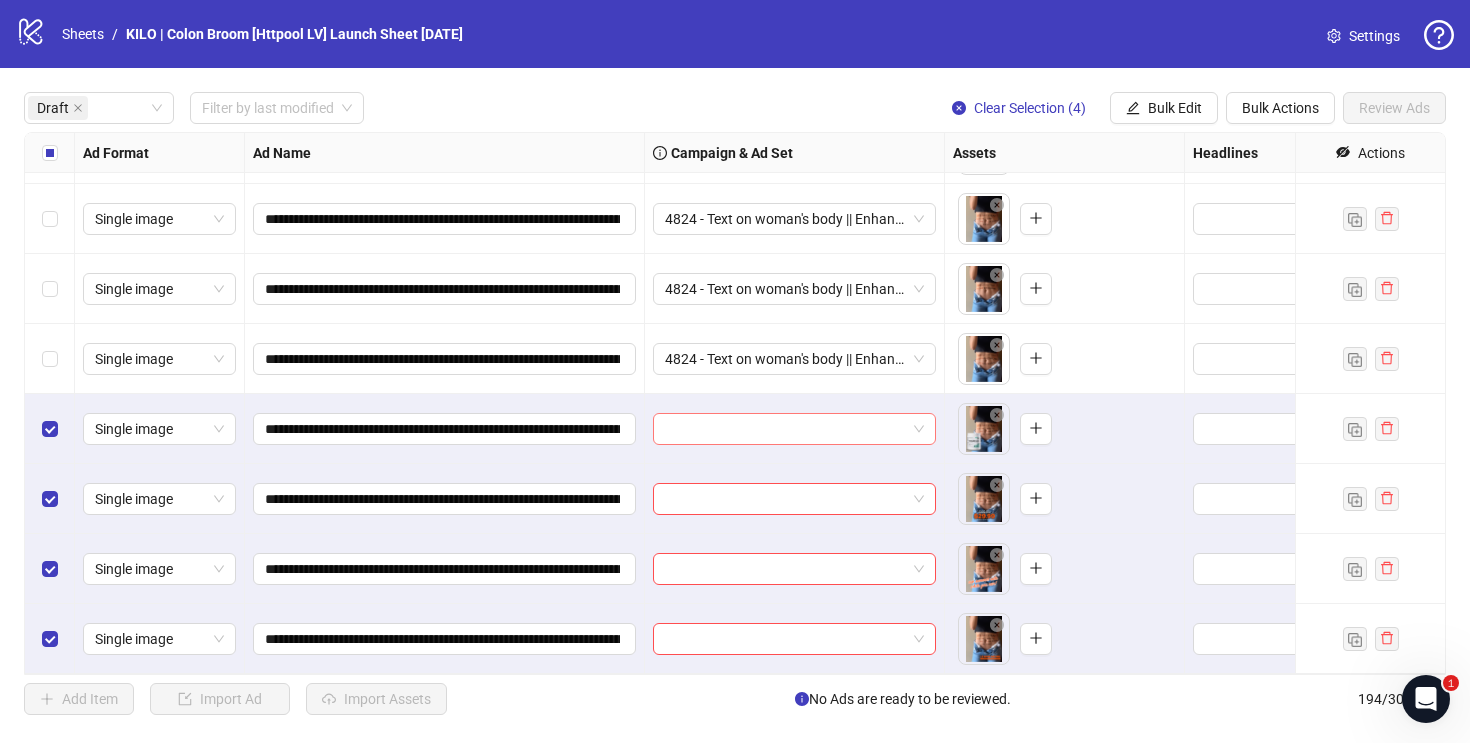 click at bounding box center (785, 429) 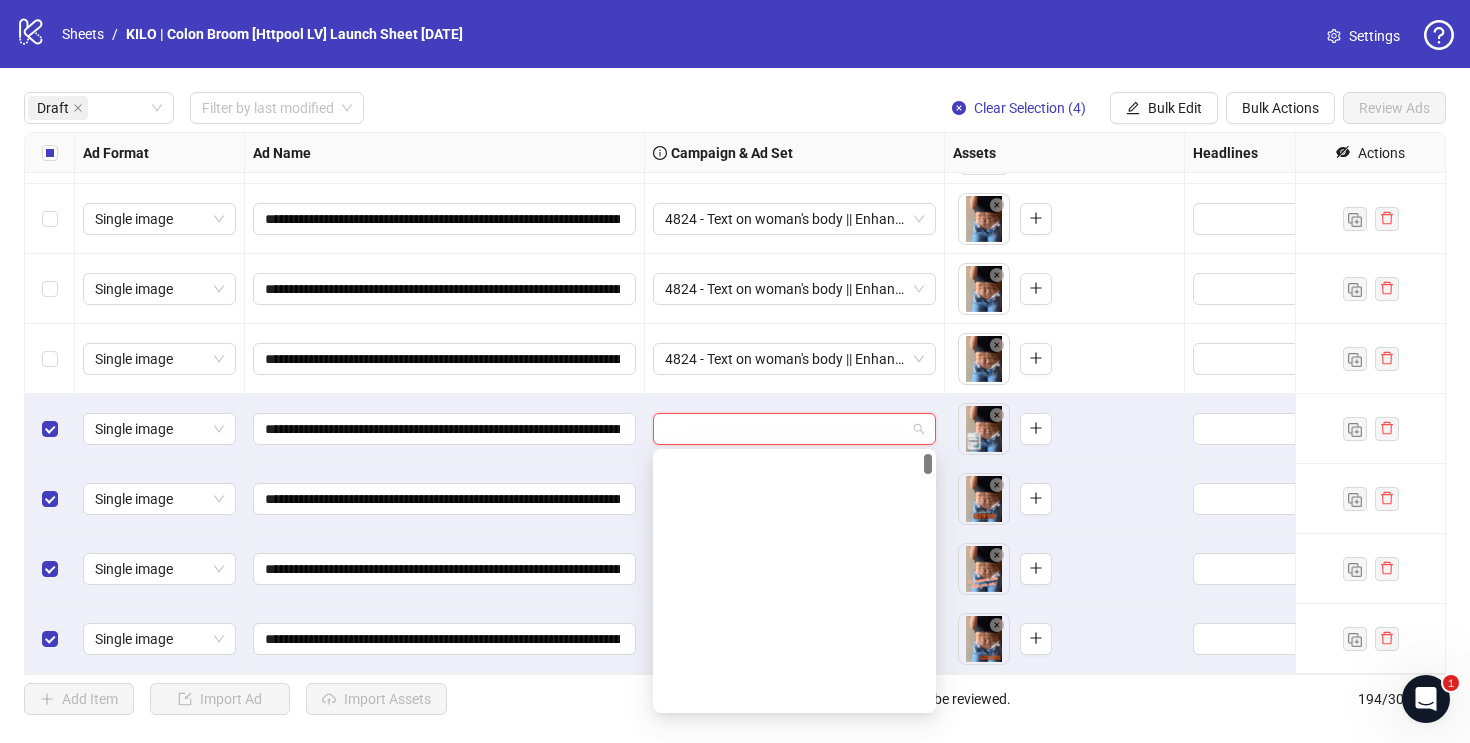 scroll, scrollTop: 0, scrollLeft: 0, axis: both 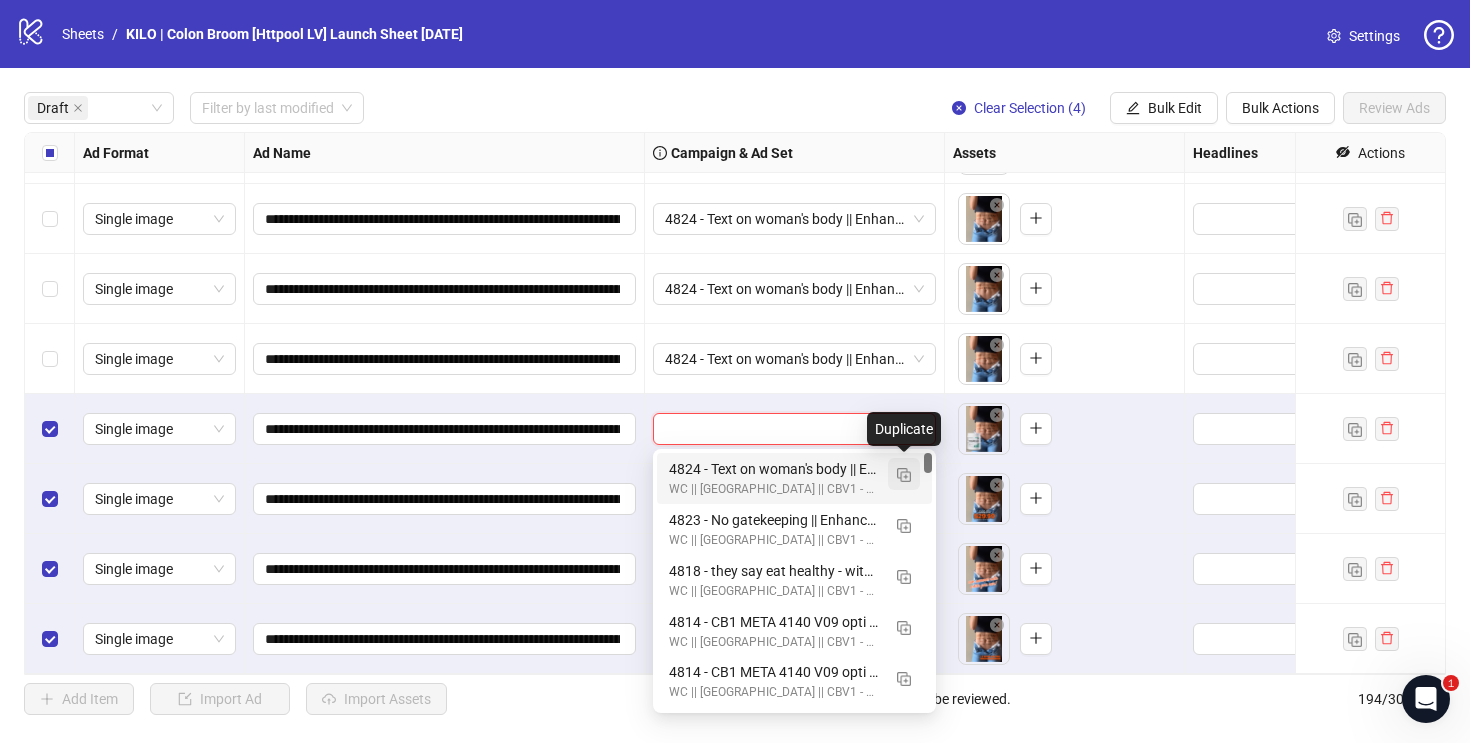 click at bounding box center [904, 475] 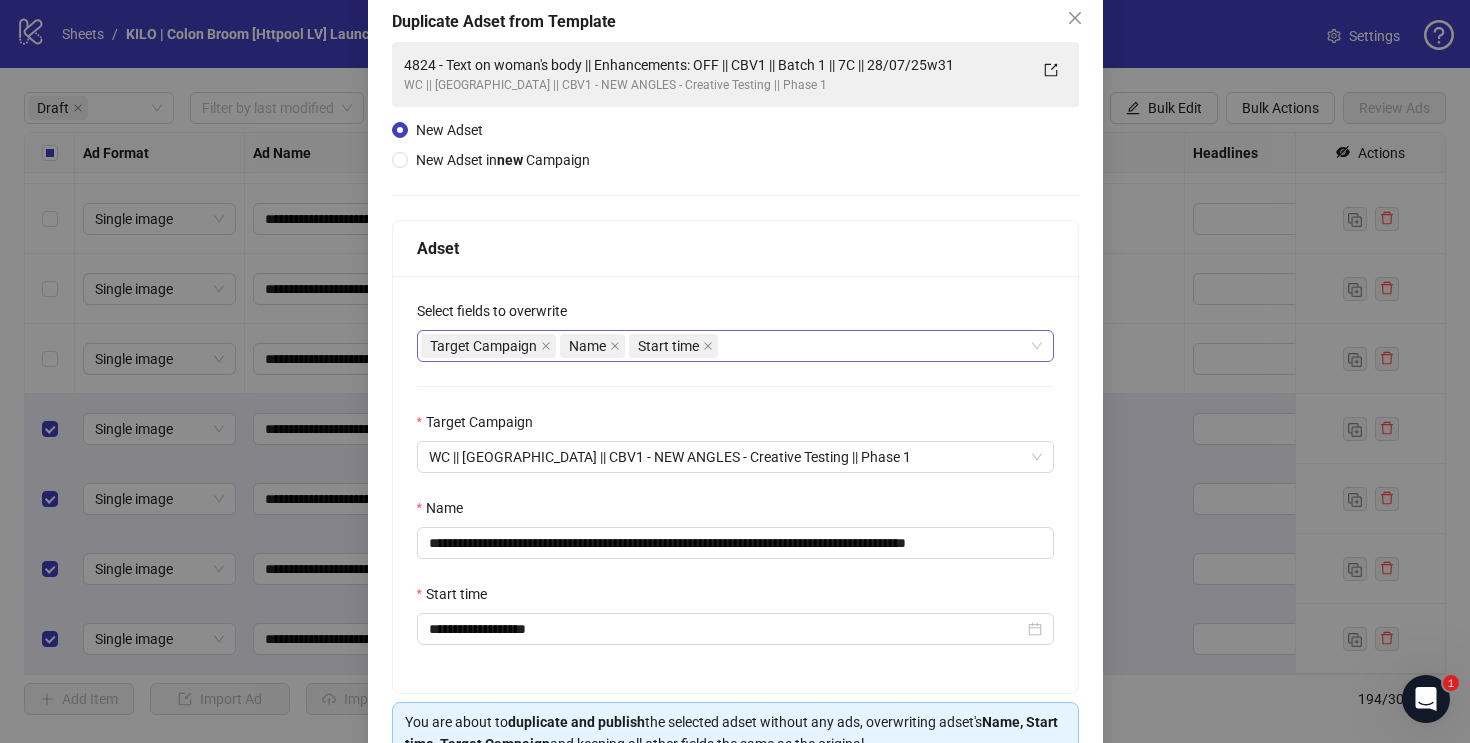 scroll, scrollTop: 129, scrollLeft: 0, axis: vertical 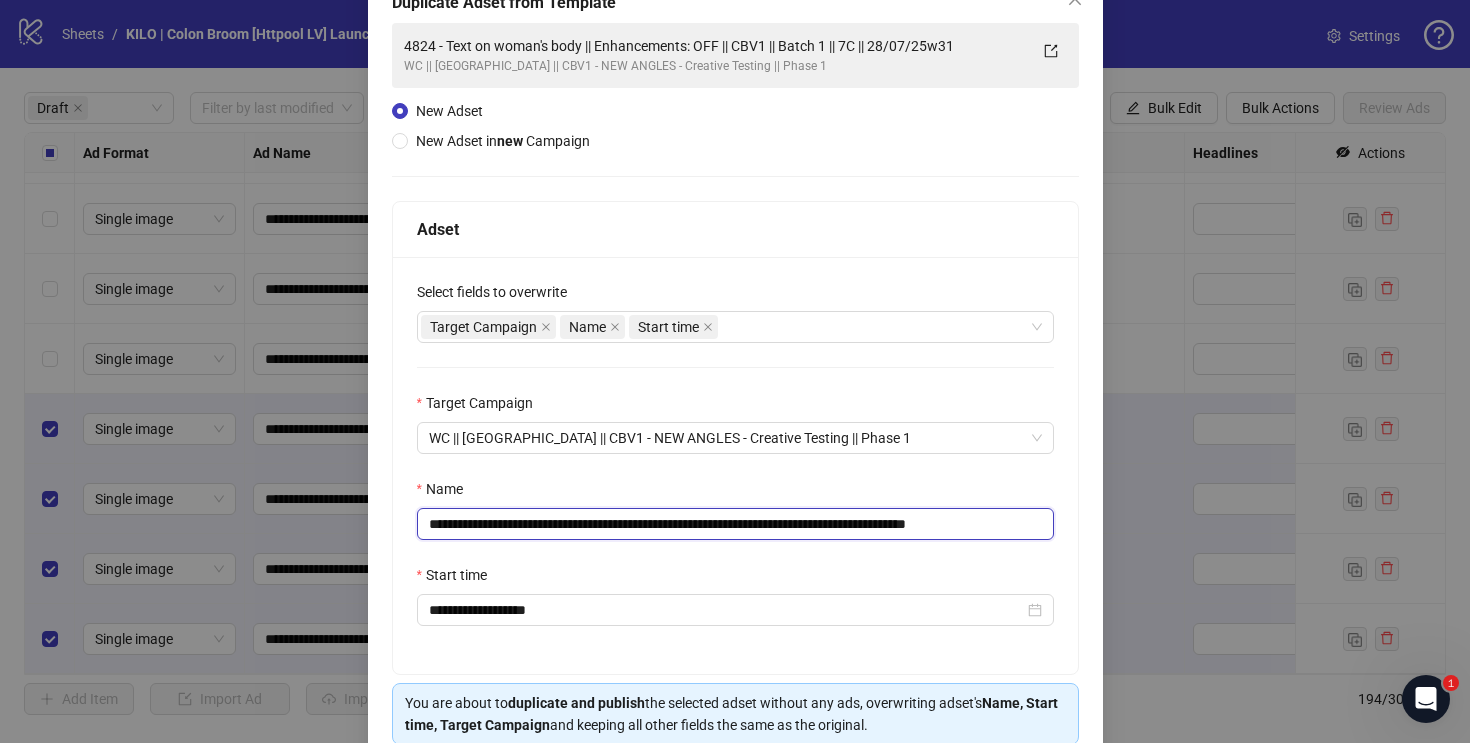 click on "**********" at bounding box center [735, 524] 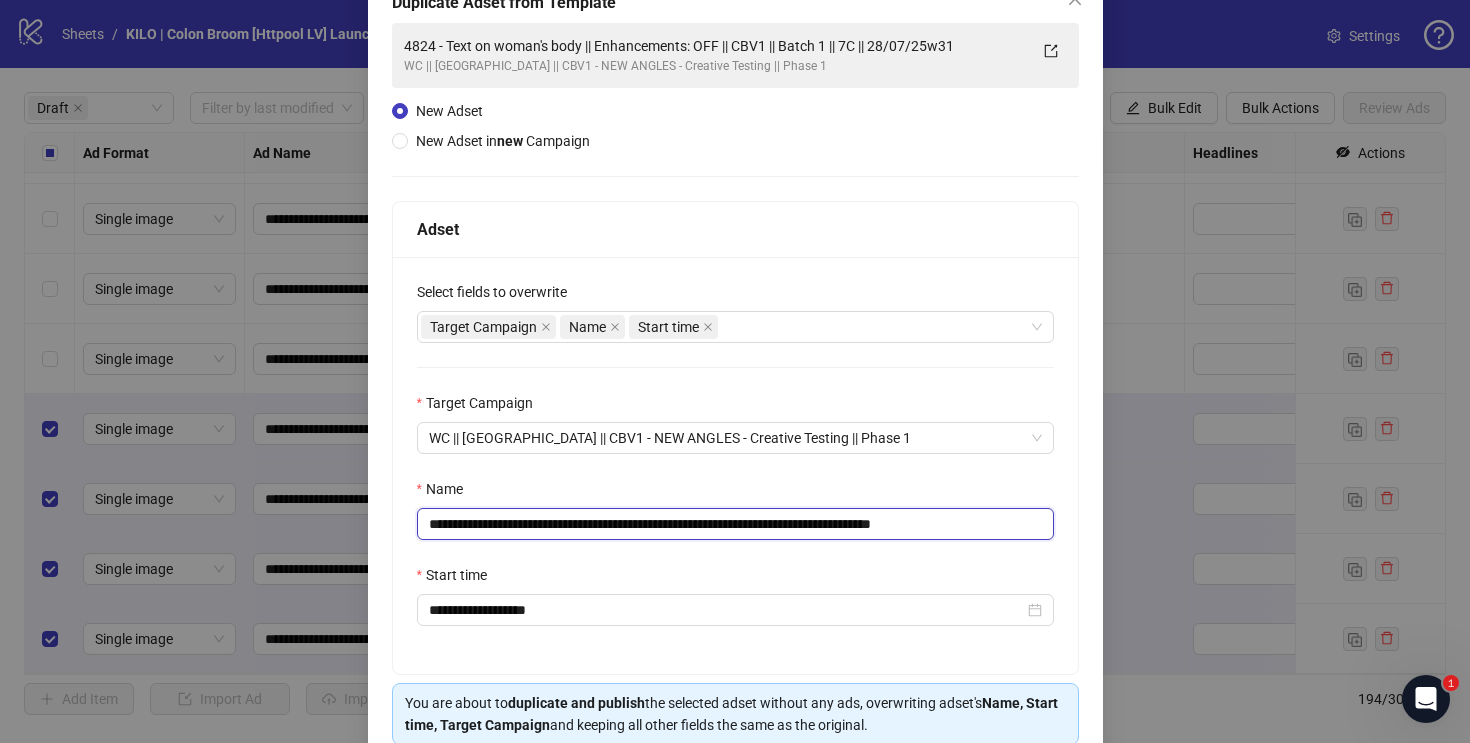 click on "**********" at bounding box center [735, 524] 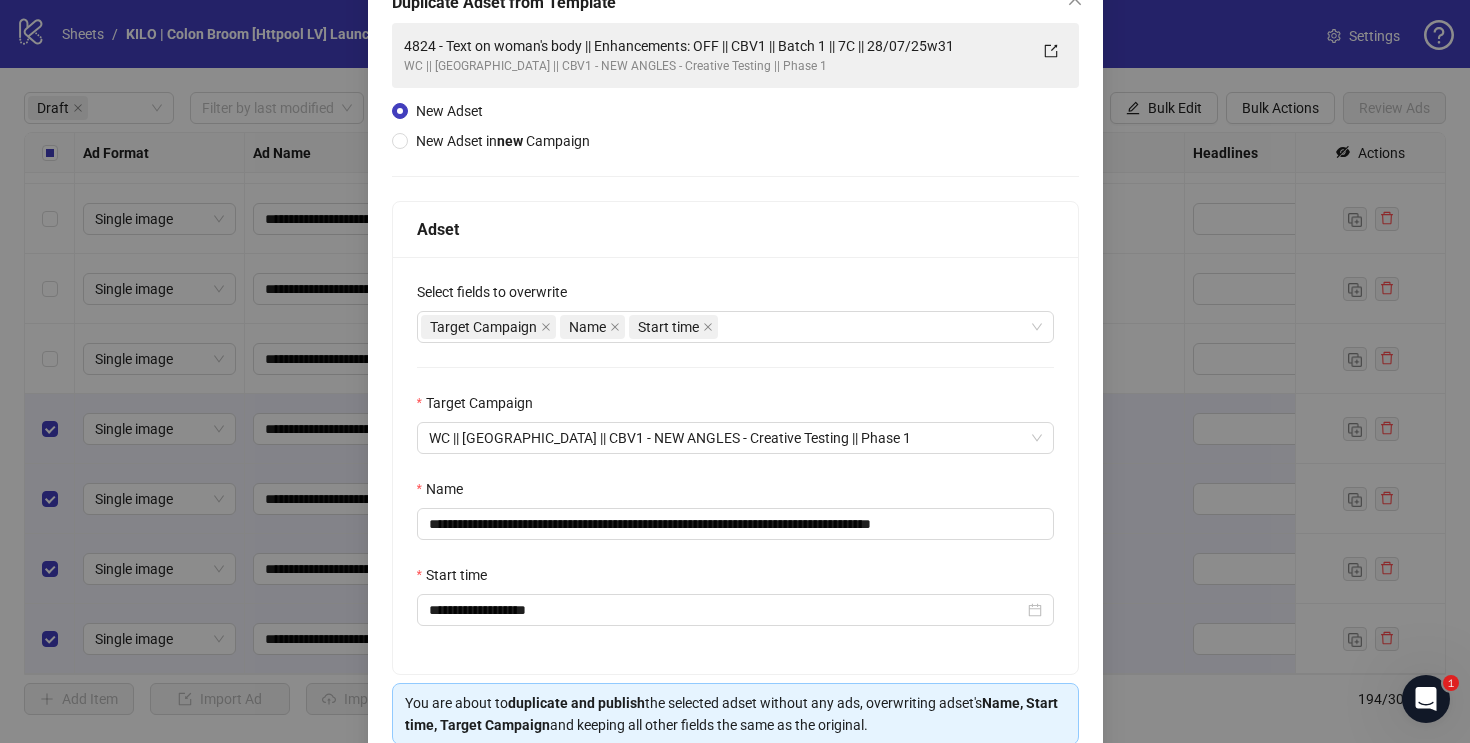 click on "**********" at bounding box center (735, 384) 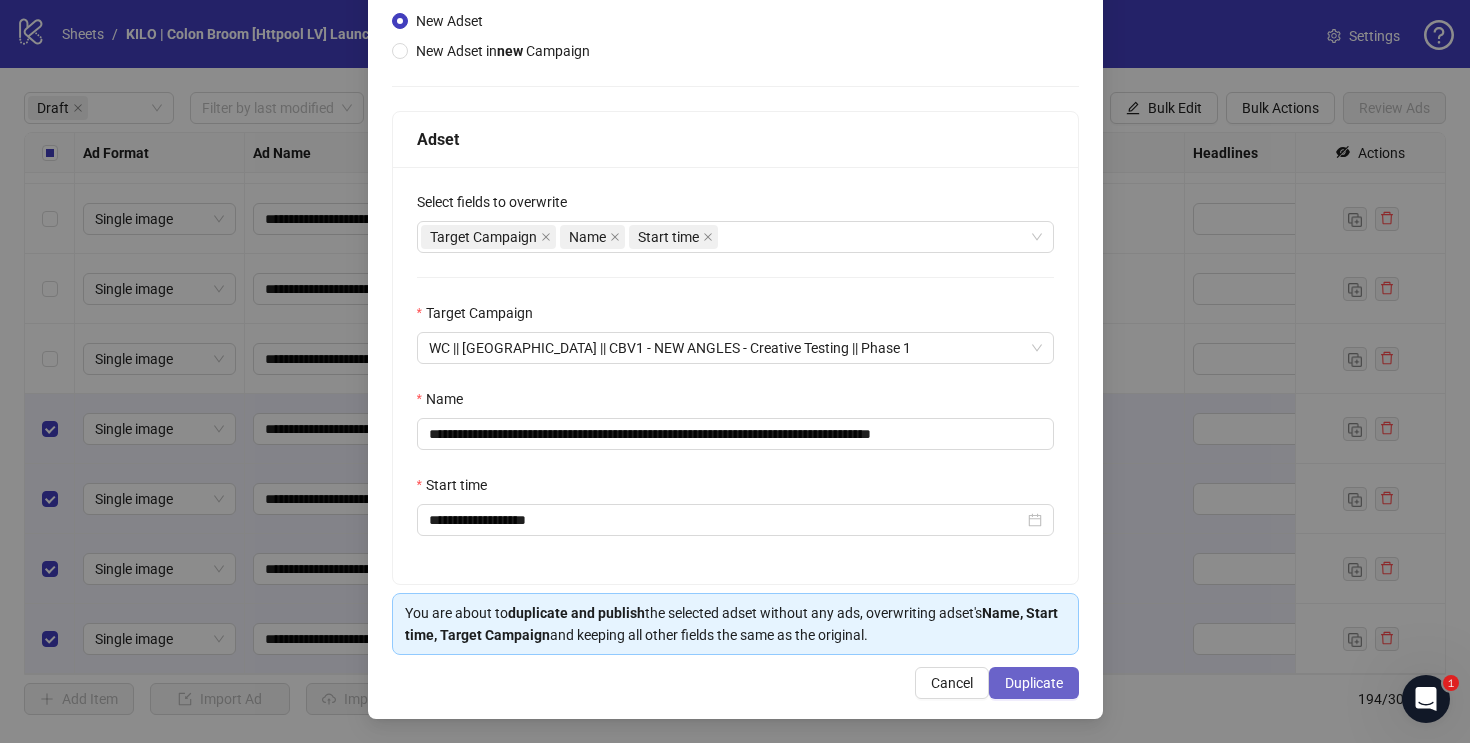 click on "Duplicate" at bounding box center [1034, 683] 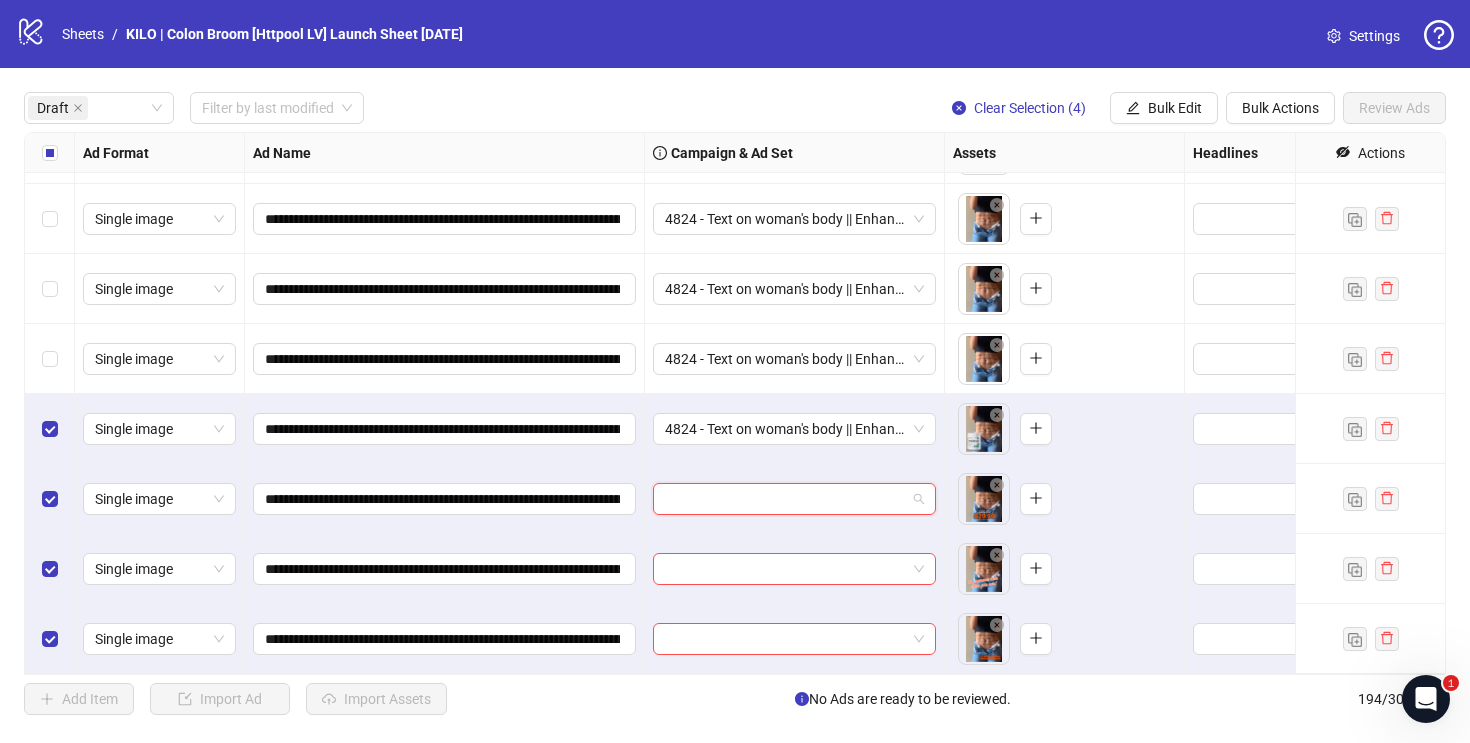 click at bounding box center [785, 499] 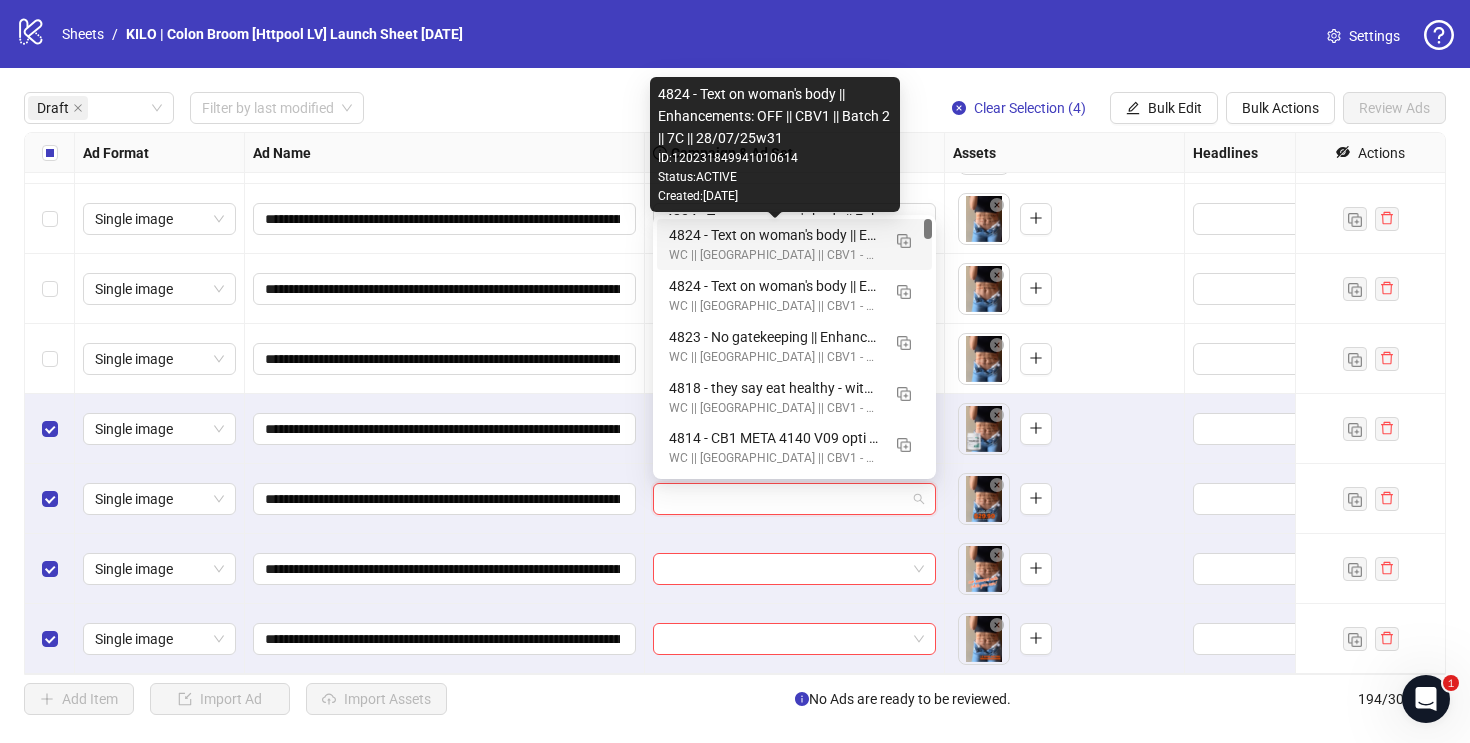 click on "4824 - Text on woman's body || Enhancements: OFF || CBV1 || Batch 2 || 7C || 28/07/25w31" at bounding box center [774, 235] 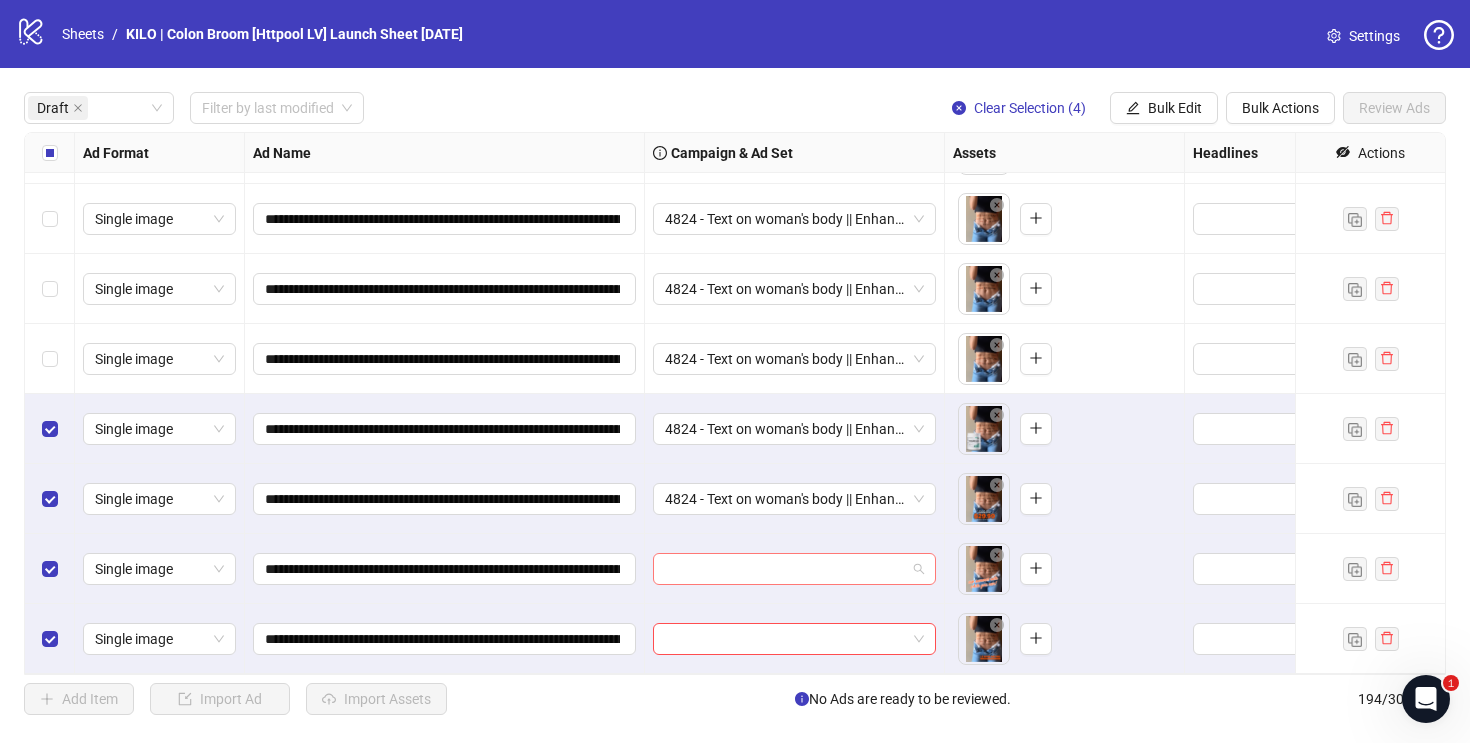 click at bounding box center (785, 569) 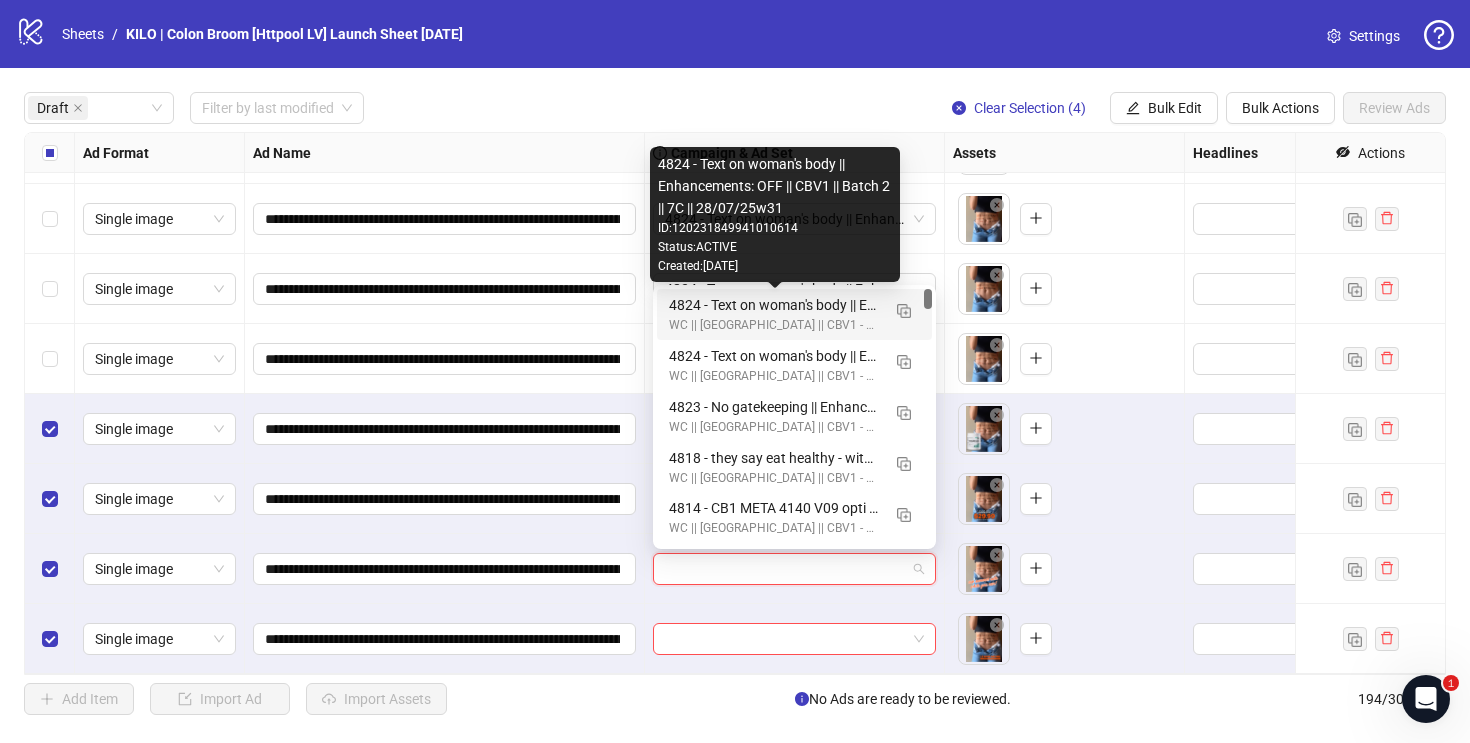 click on "4824 - Text on woman's body || Enhancements: OFF || CBV1 || Batch 2 || 7C || 28/07/25w31" at bounding box center (774, 305) 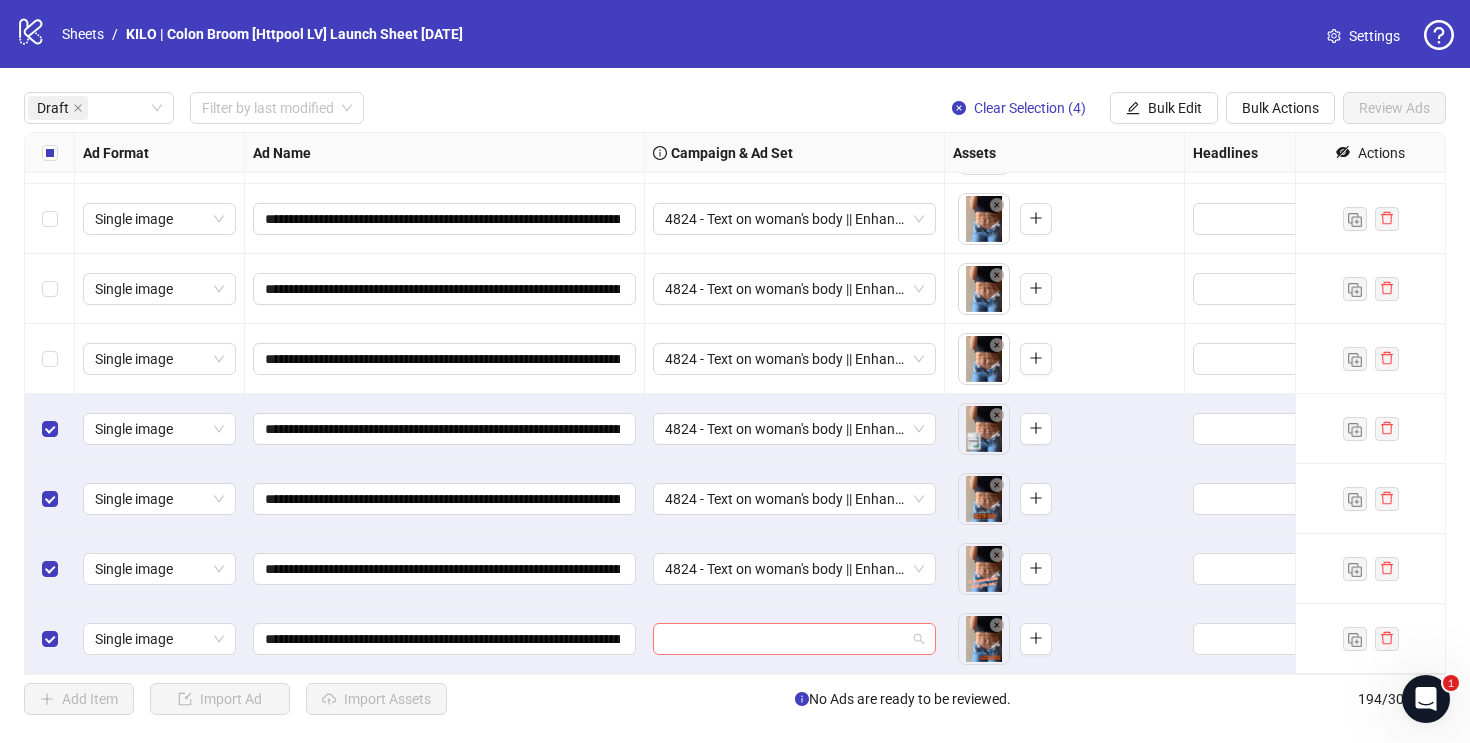 click at bounding box center [785, 639] 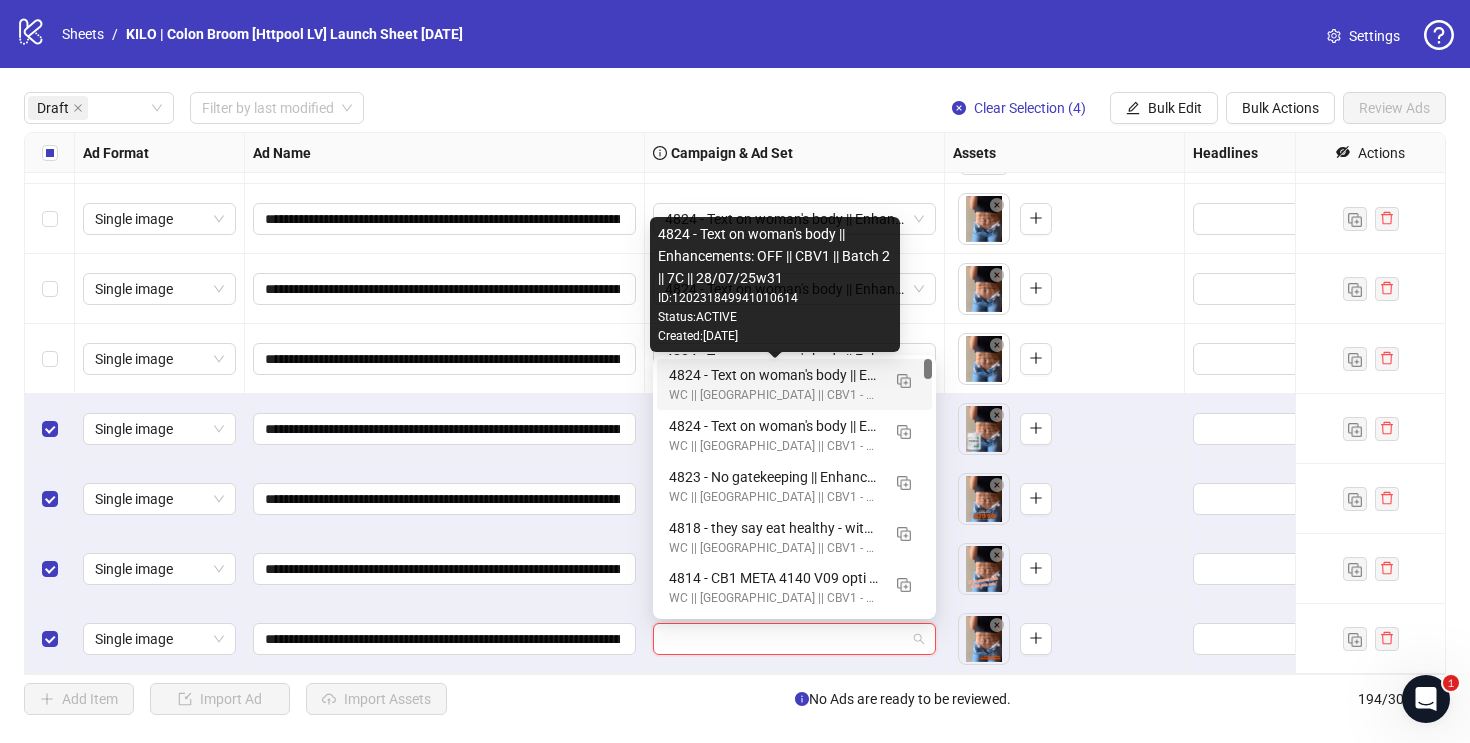 click on "4824 - Text on woman's body || Enhancements: OFF || CBV1 || Batch 2 || 7C || 28/07/25w31" at bounding box center (774, 375) 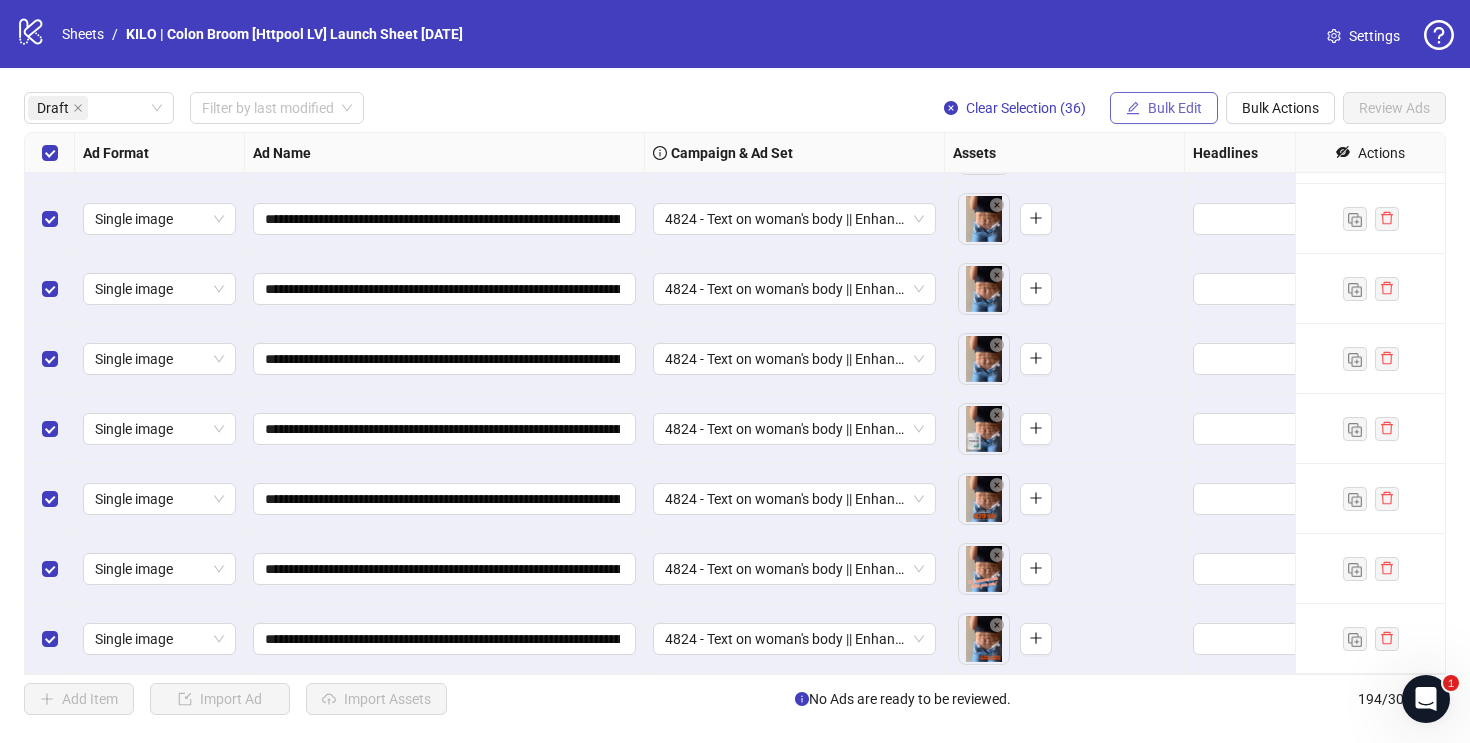 click on "Bulk Edit" at bounding box center (1175, 108) 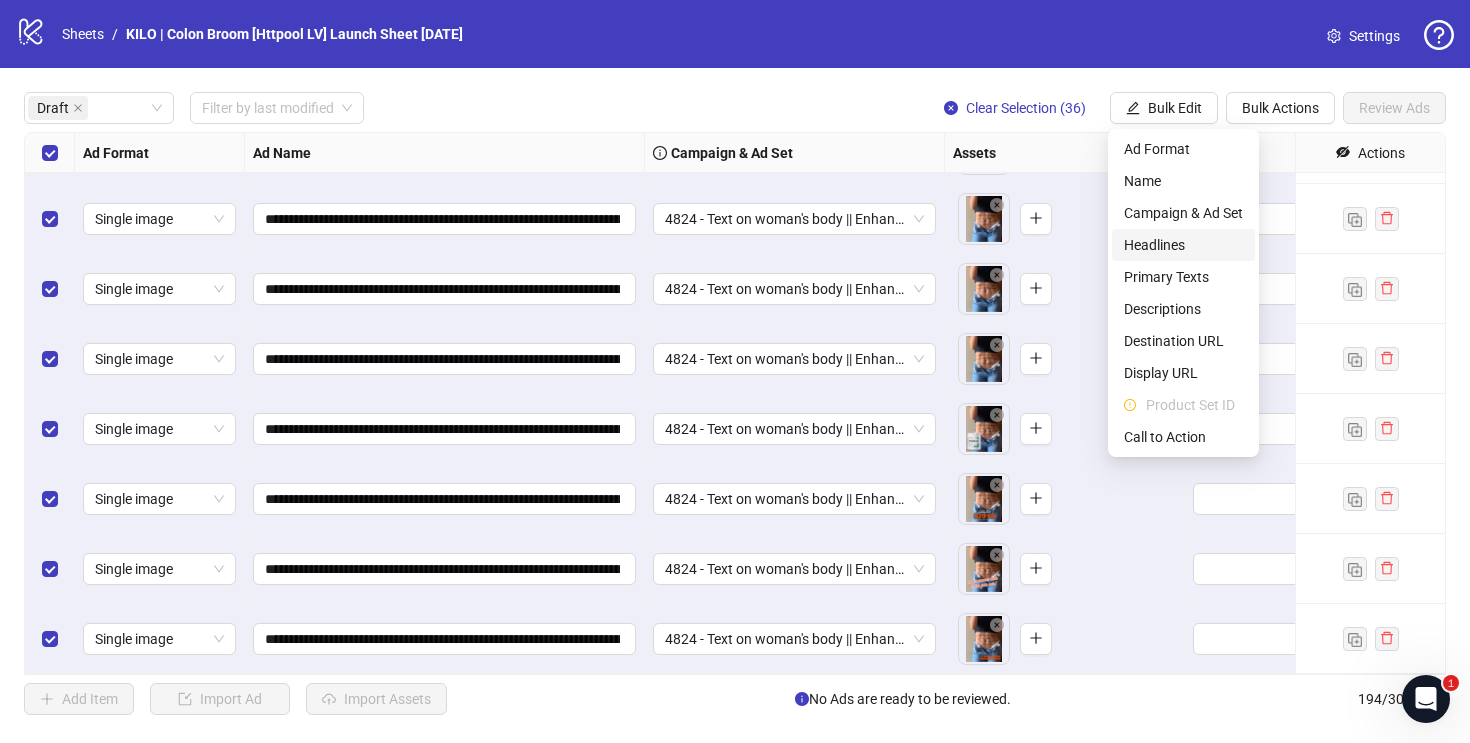click on "Headlines" at bounding box center [1183, 245] 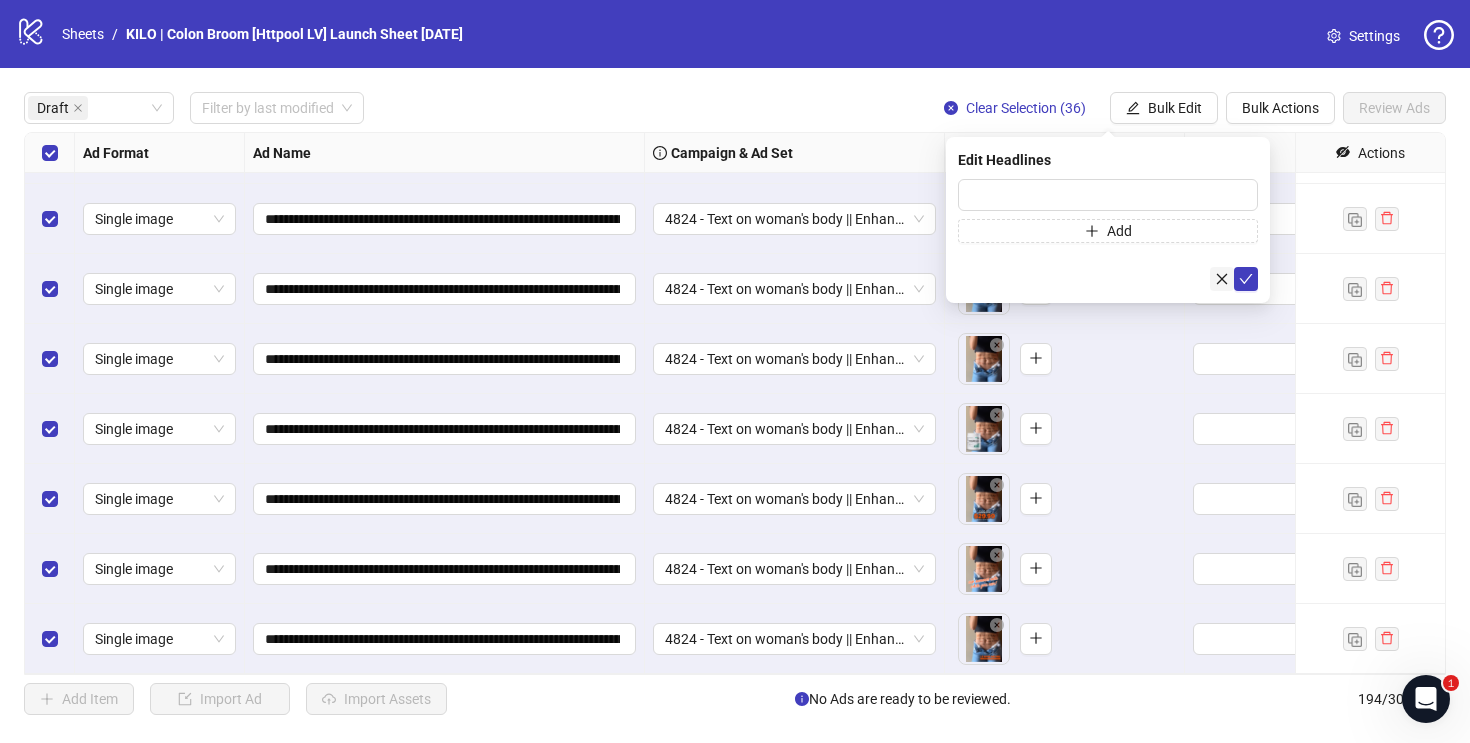 click 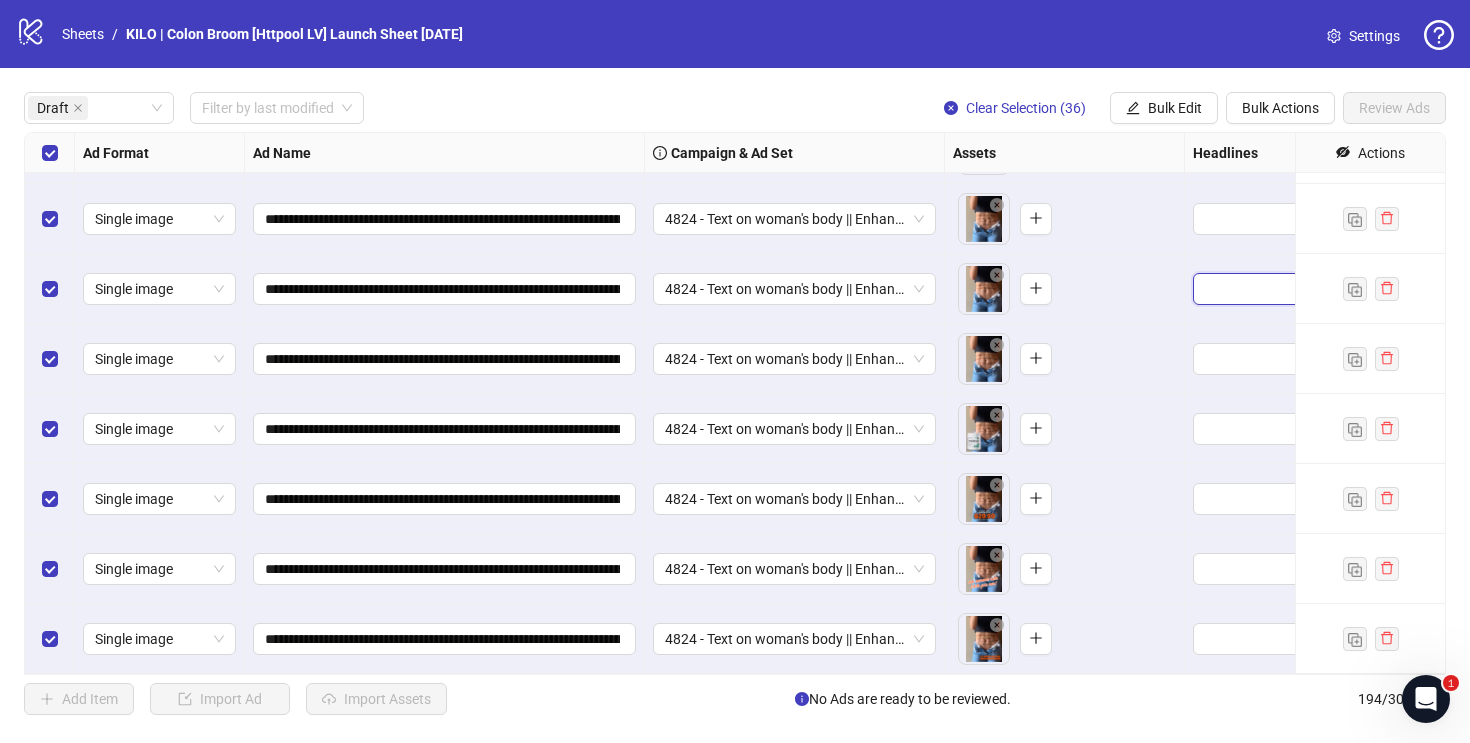 click at bounding box center (1332, 289) 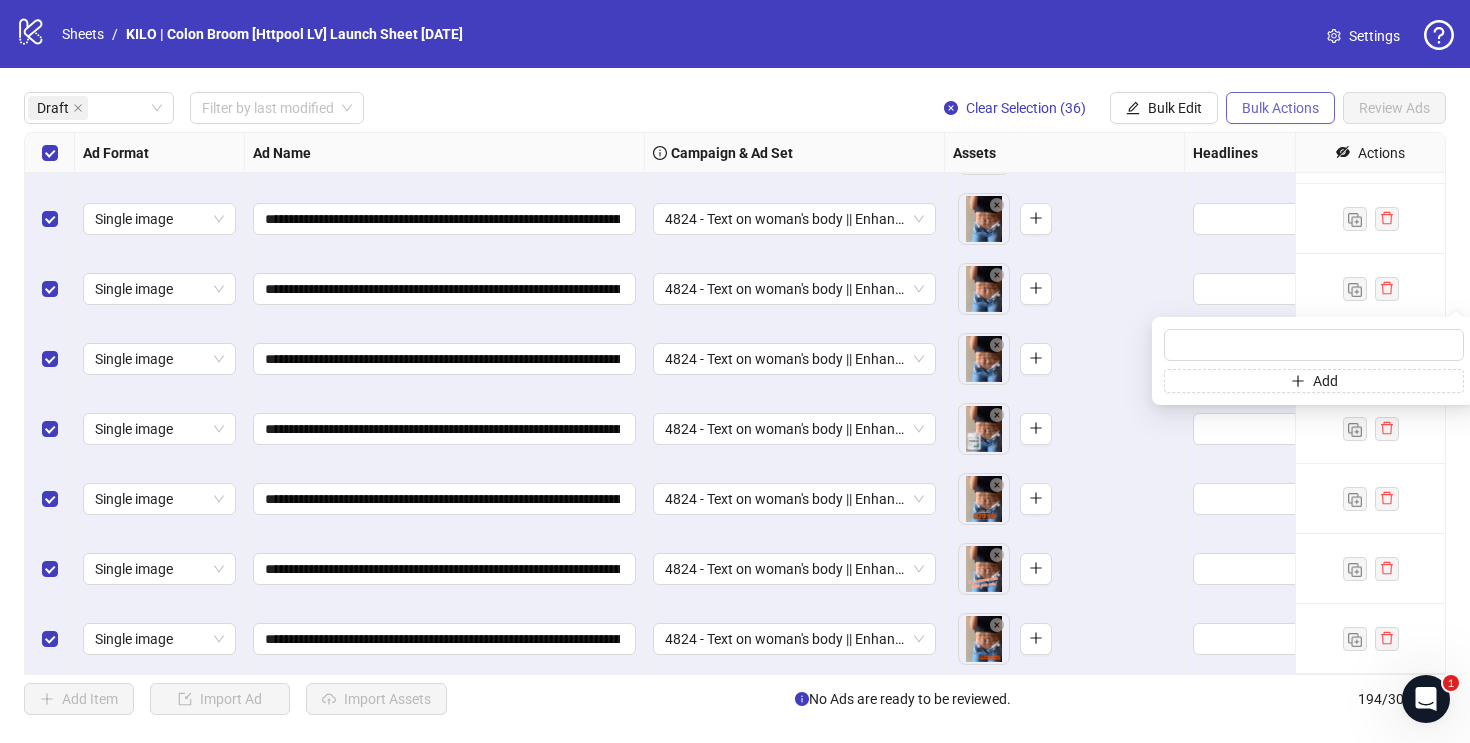 click on "Bulk Actions" at bounding box center [1280, 108] 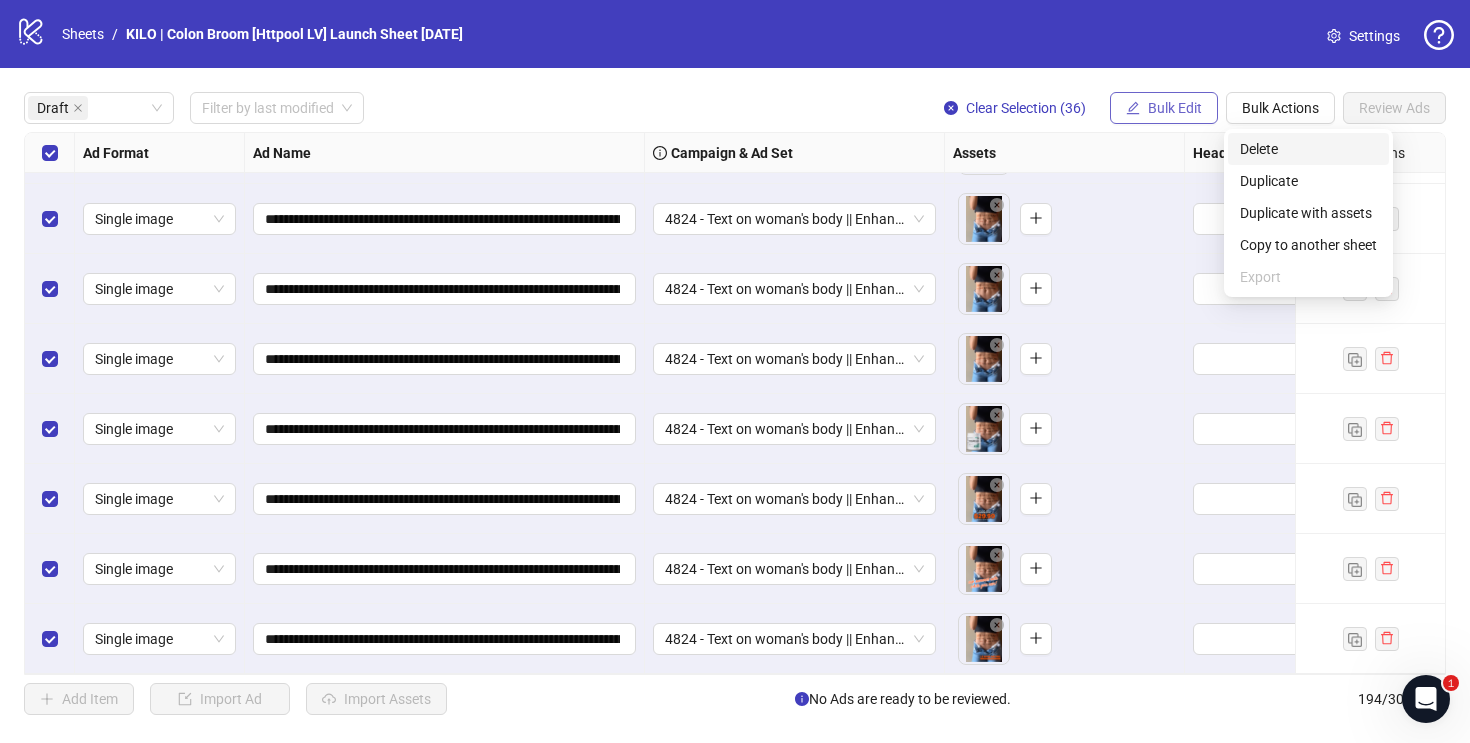click on "Bulk Edit" at bounding box center (1164, 108) 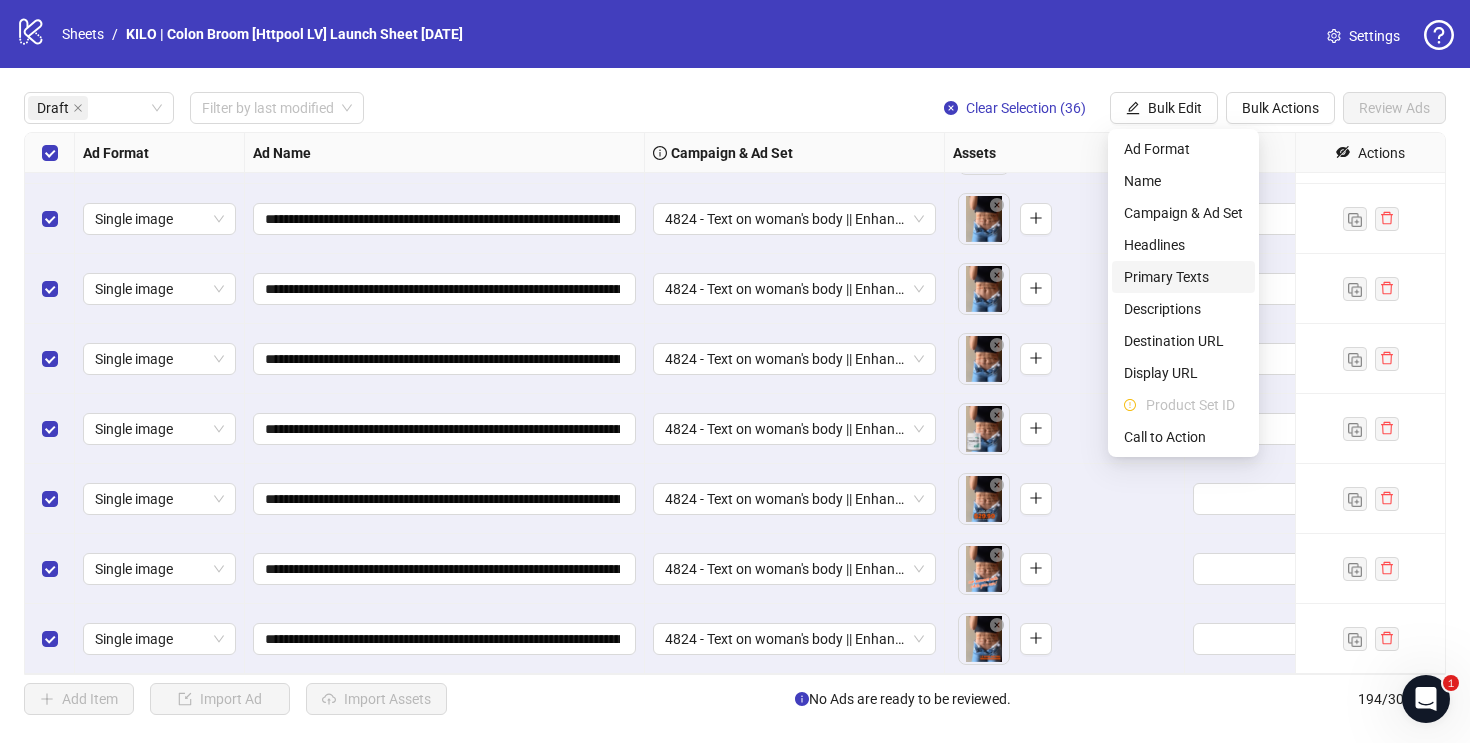 click on "Primary Texts" at bounding box center [1183, 277] 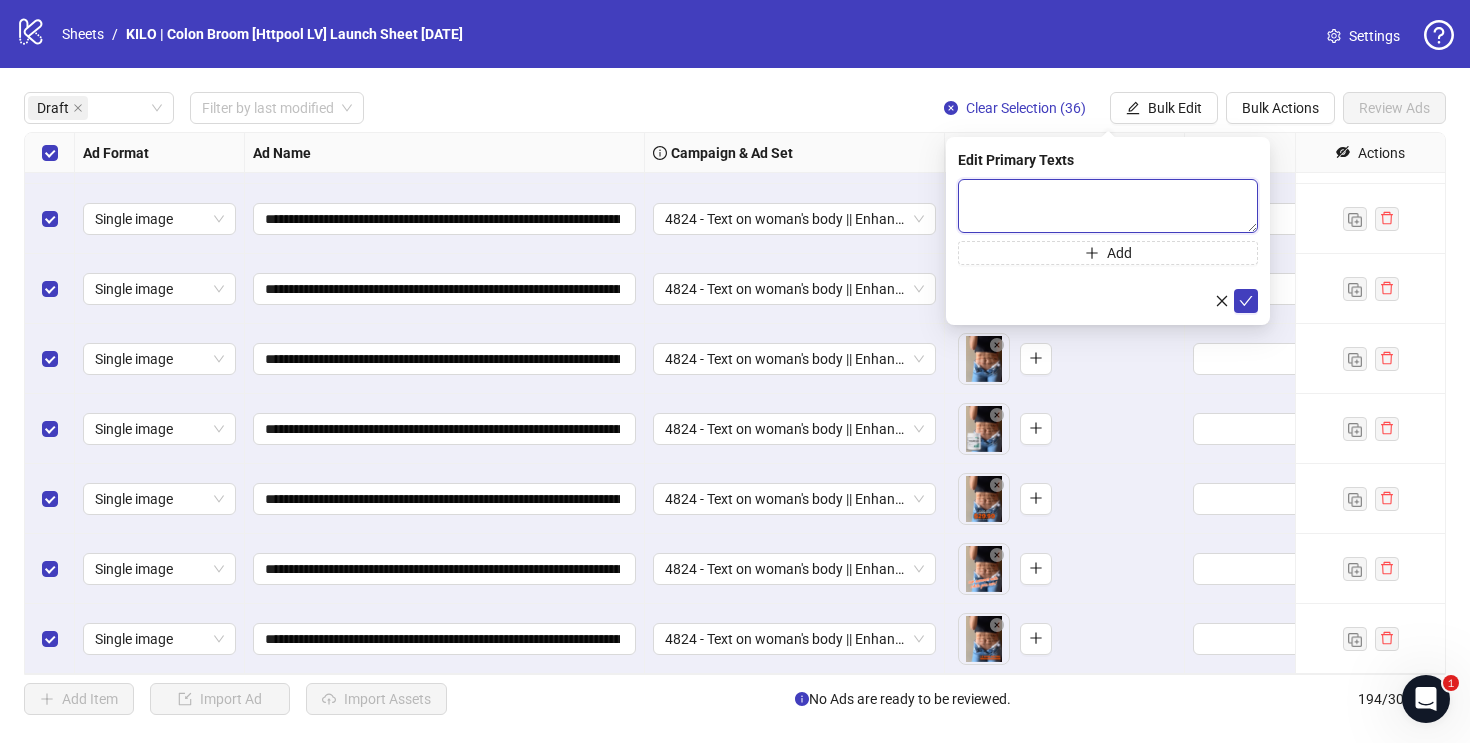 click at bounding box center (1108, 206) 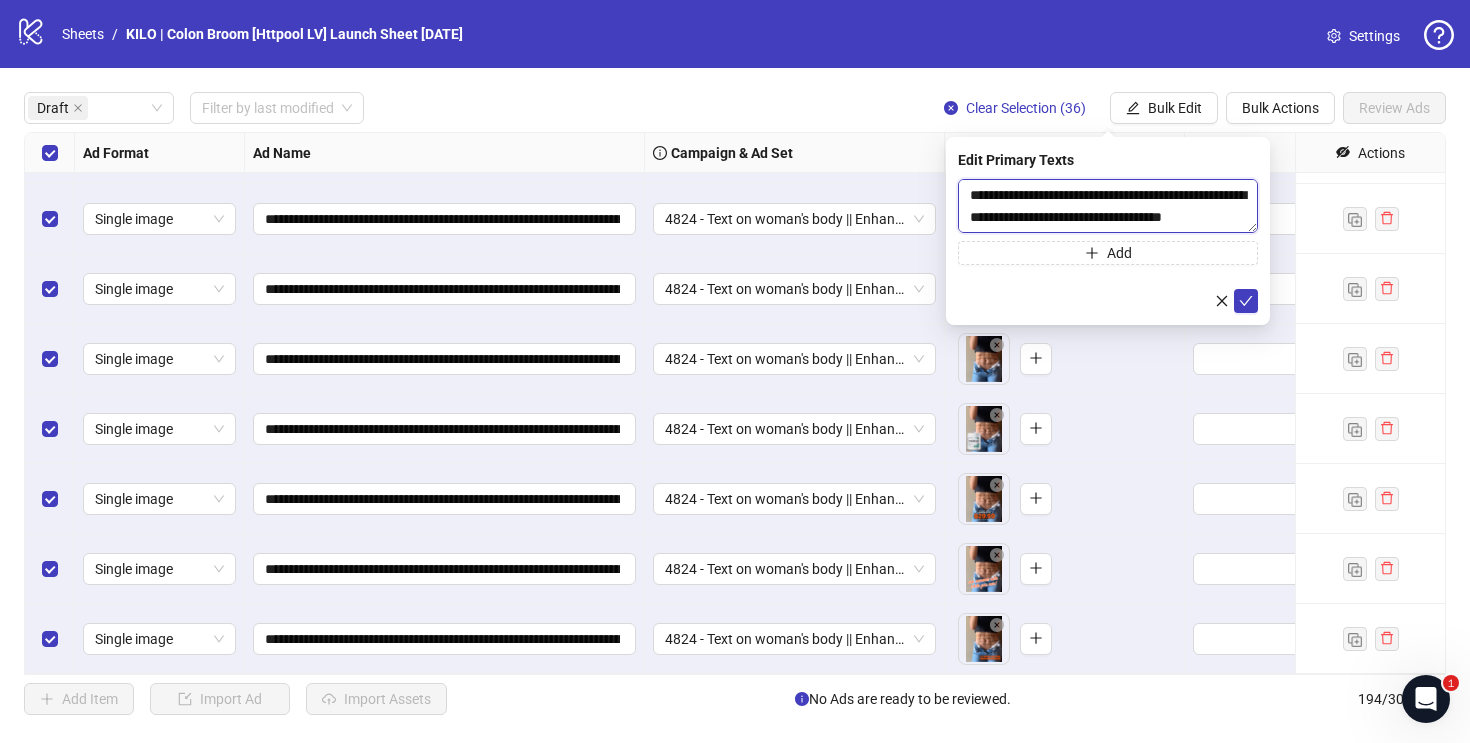 scroll, scrollTop: 323, scrollLeft: 0, axis: vertical 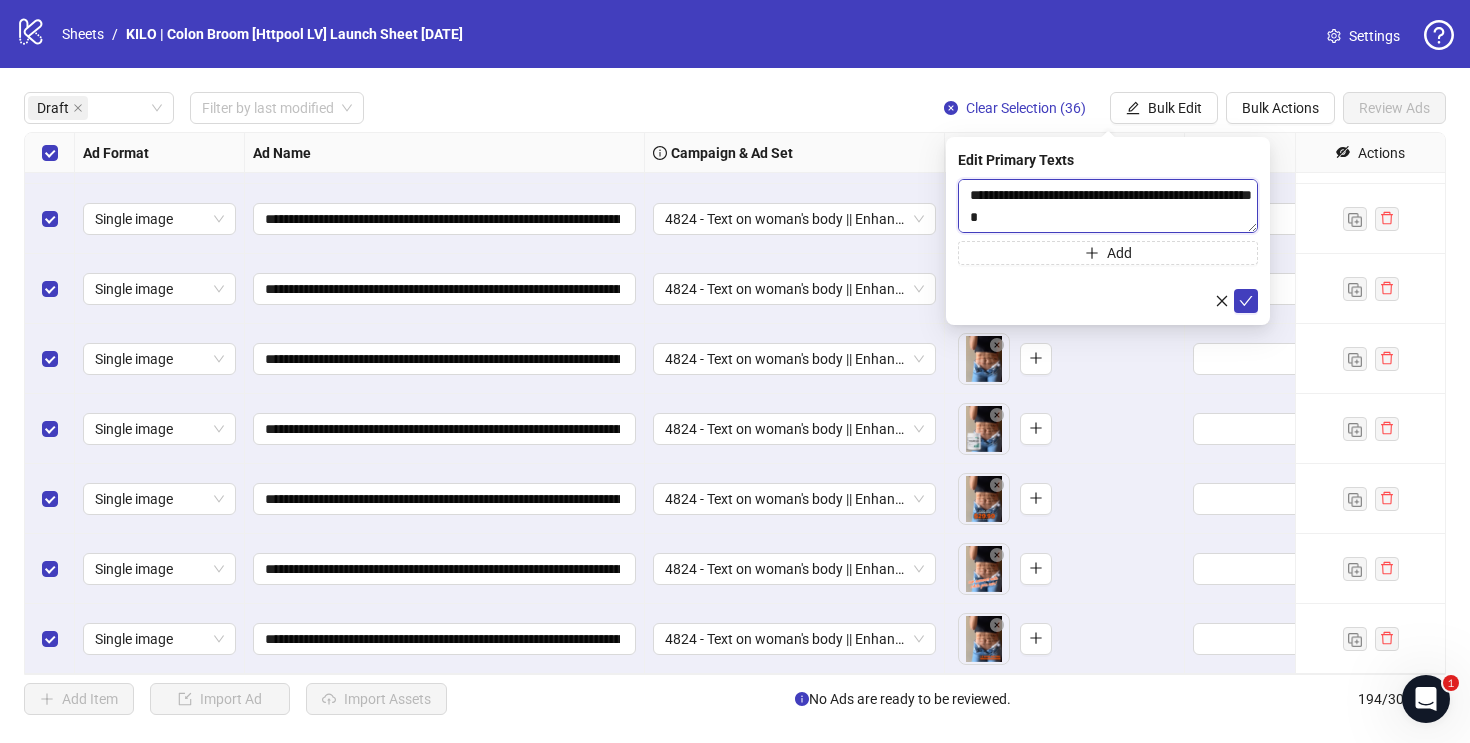 click on "**********" at bounding box center (1108, 206) 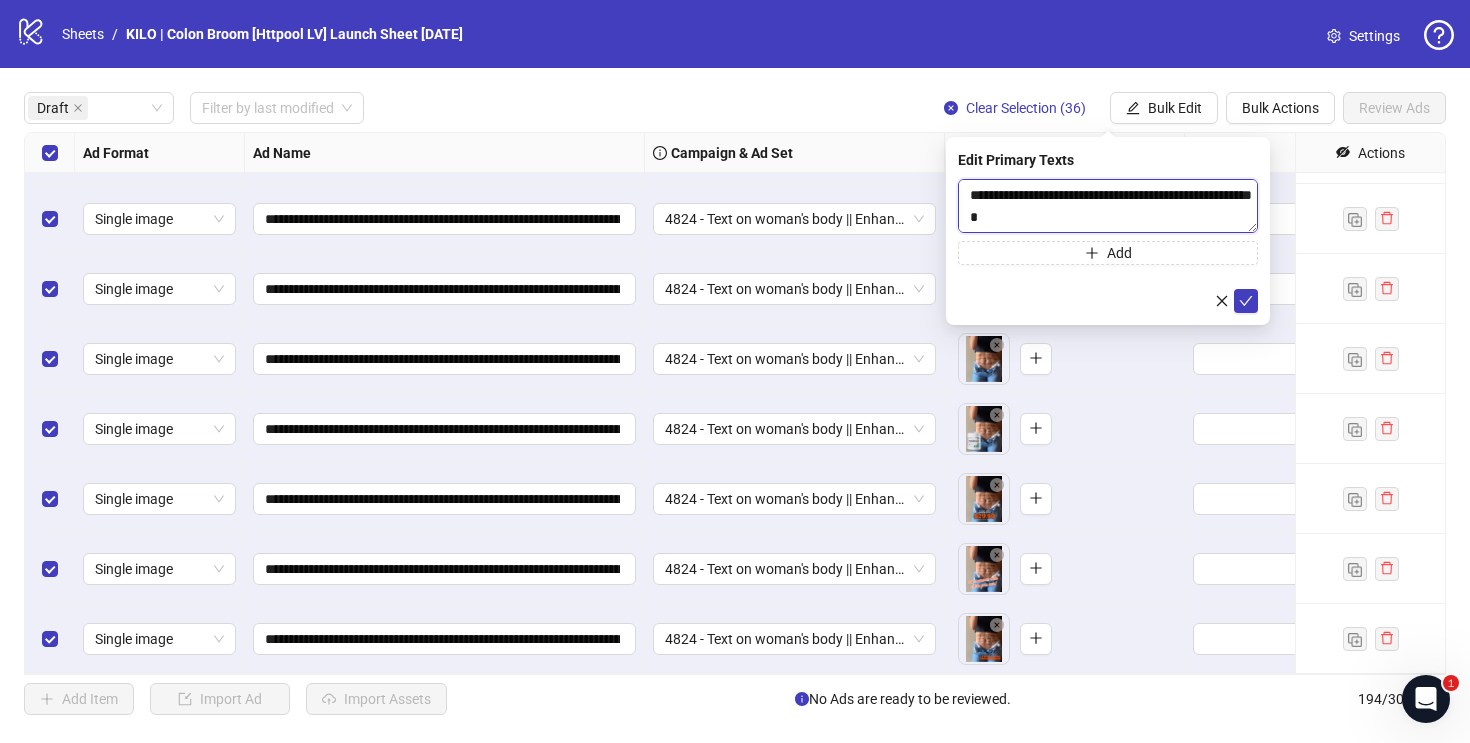 click on "**********" at bounding box center [1108, 206] 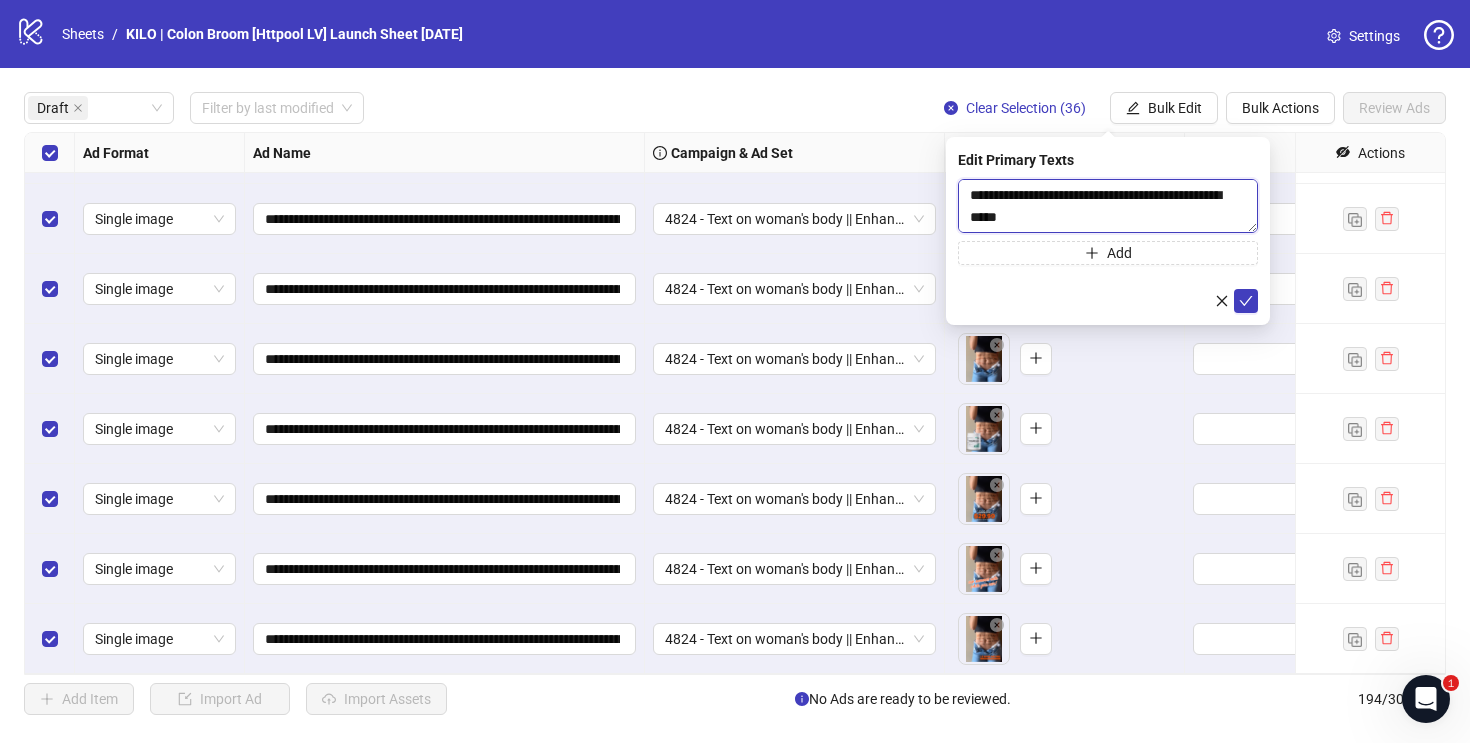 scroll, scrollTop: 0, scrollLeft: 0, axis: both 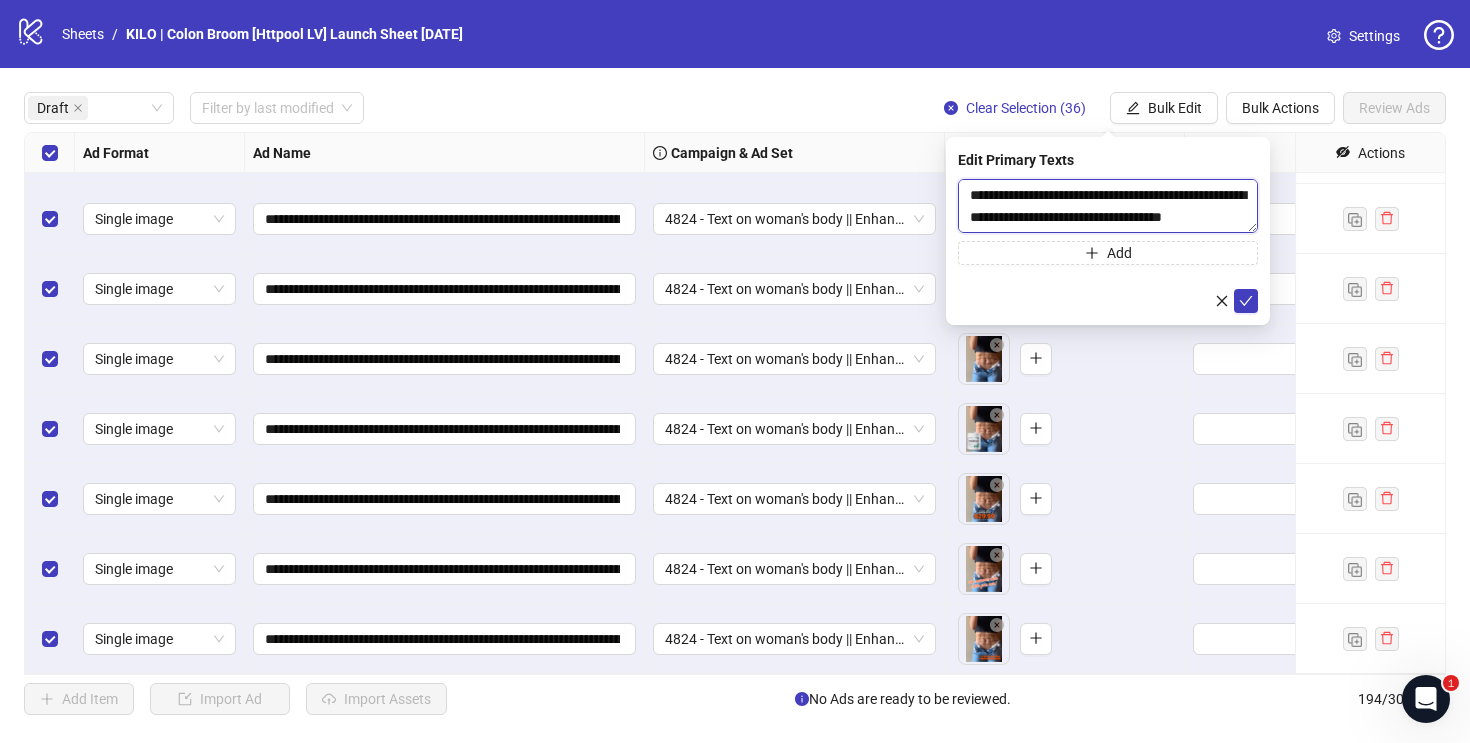drag, startPoint x: 1039, startPoint y: 216, endPoint x: 1003, endPoint y: 45, distance: 174.7484 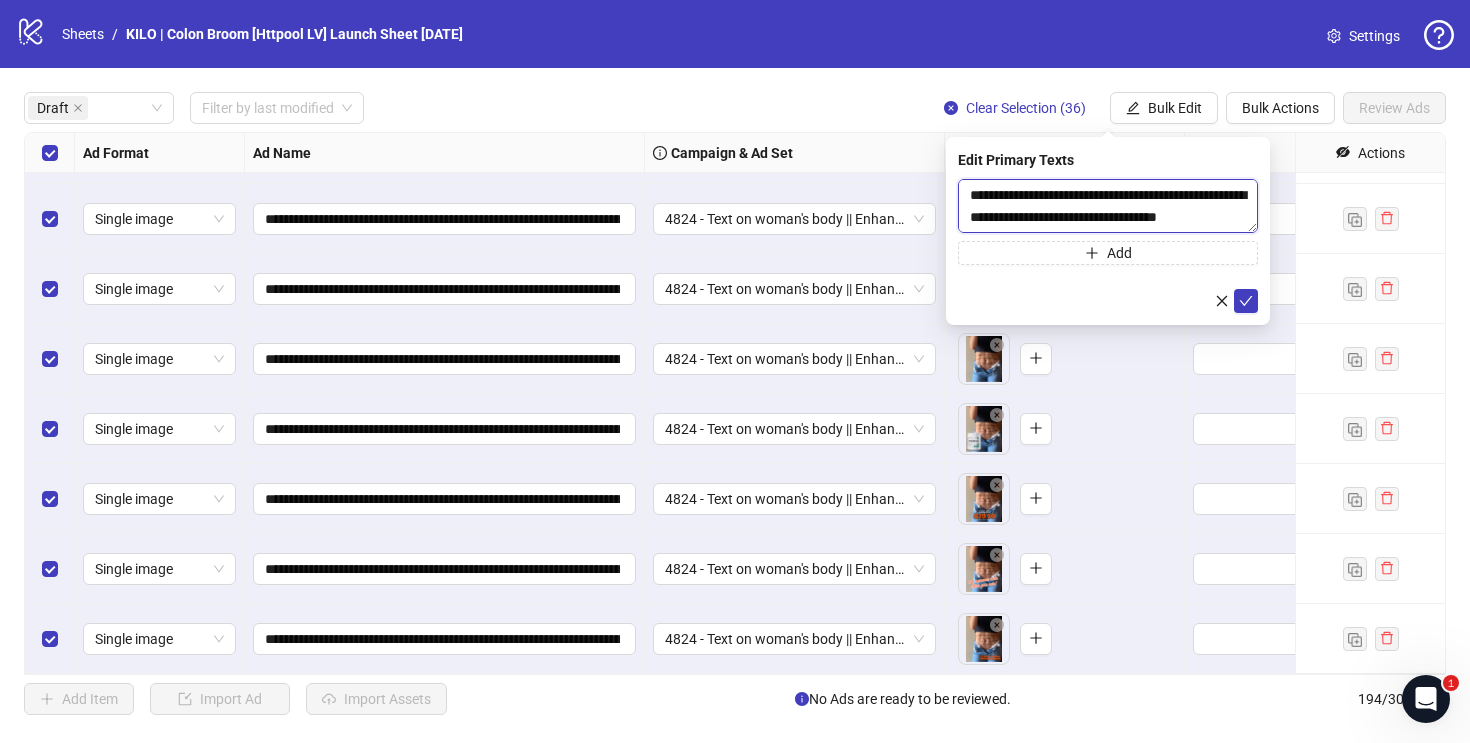 click on "**********" at bounding box center [1108, 206] 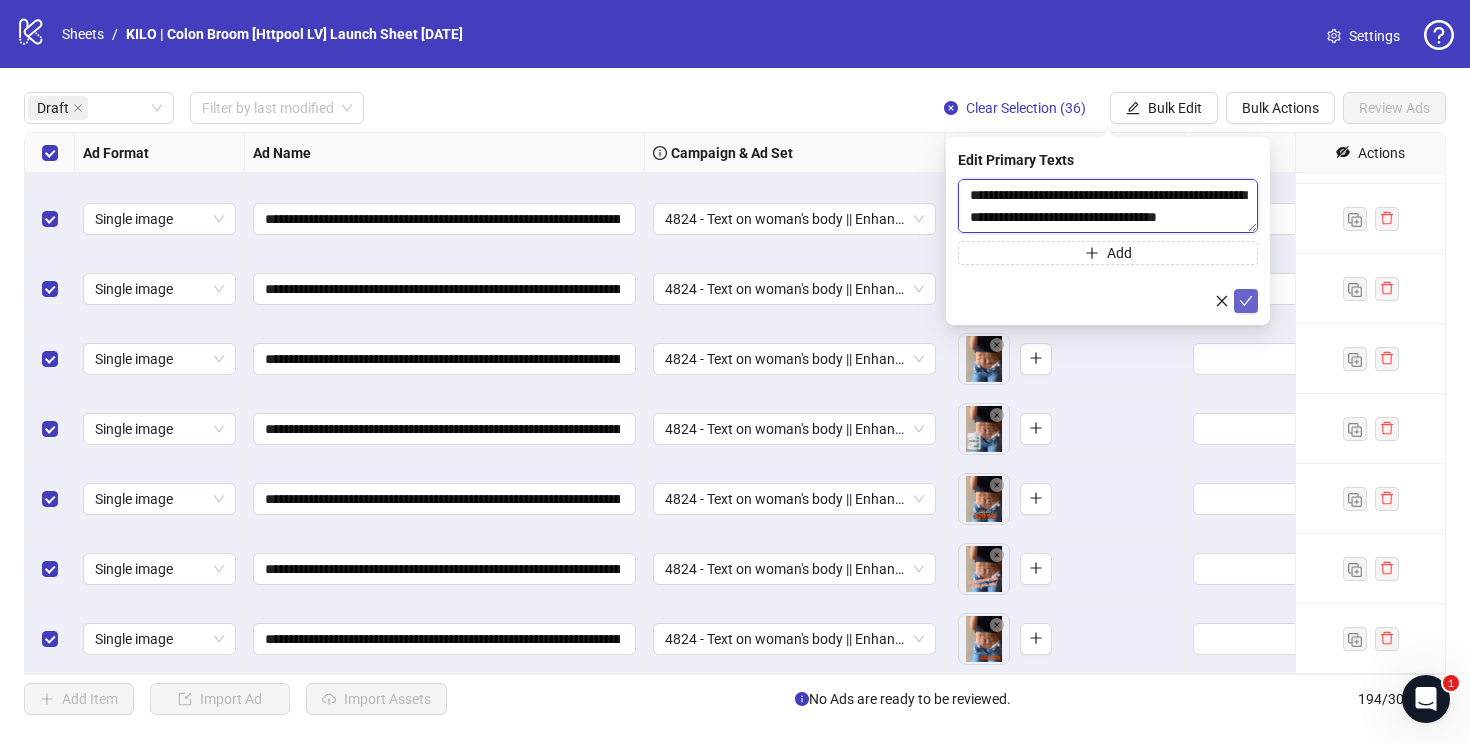 type on "**********" 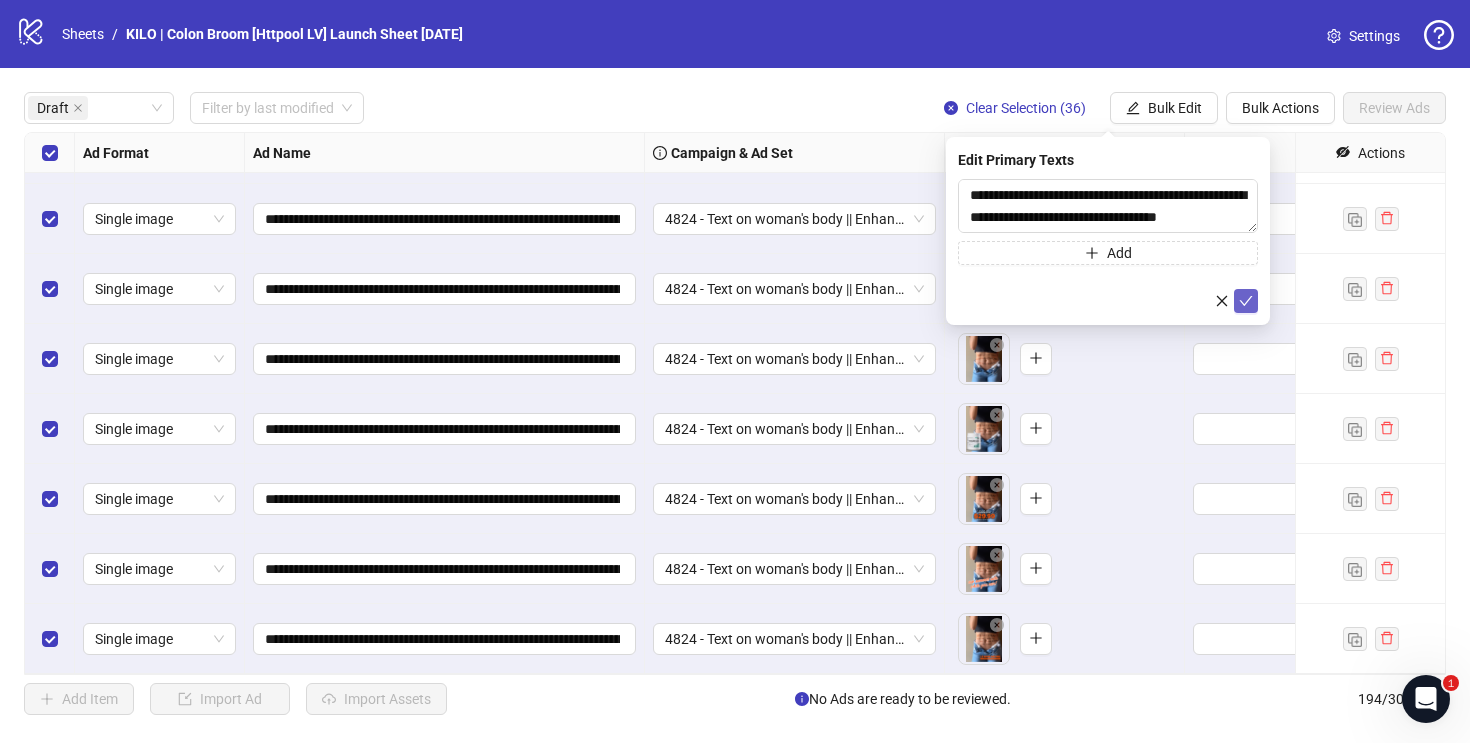 click at bounding box center (1246, 301) 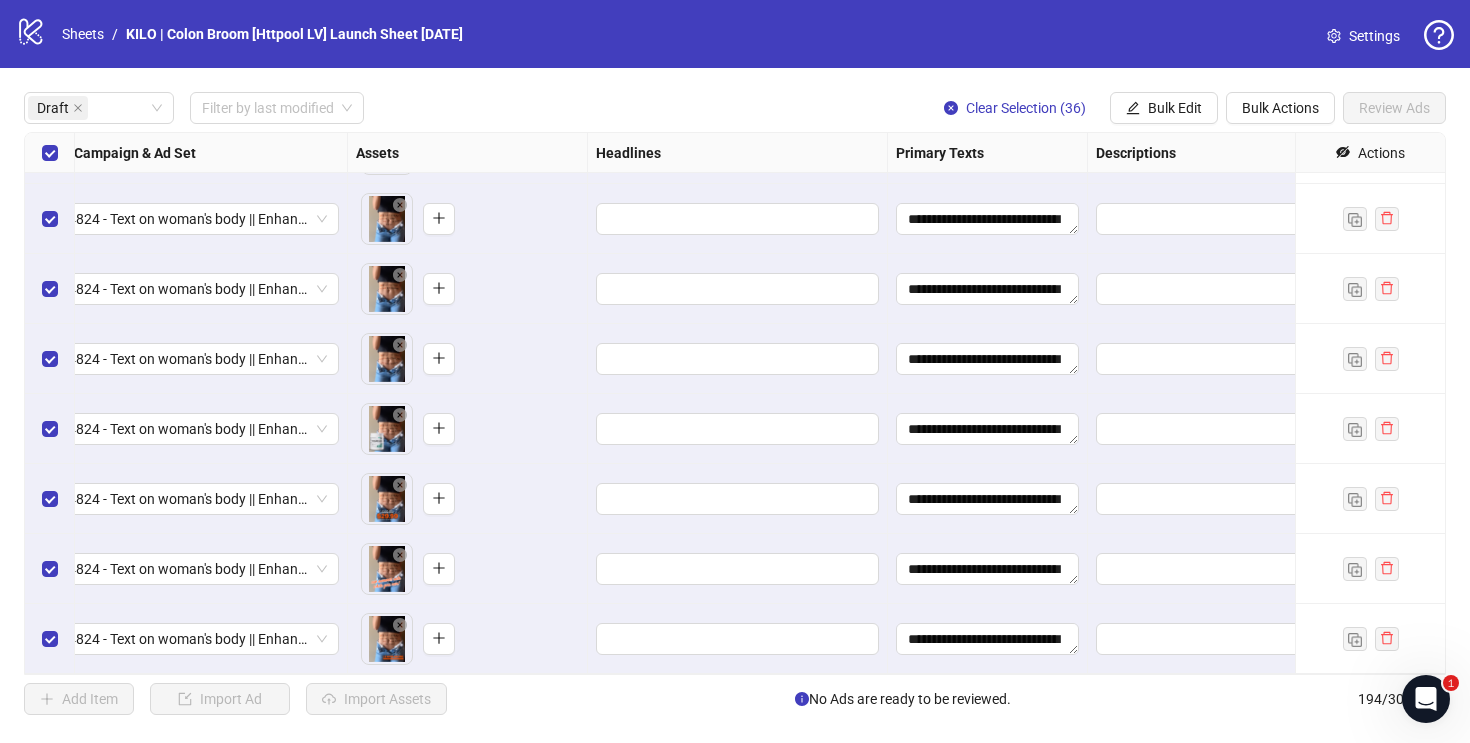 scroll, scrollTop: 2019, scrollLeft: 622, axis: both 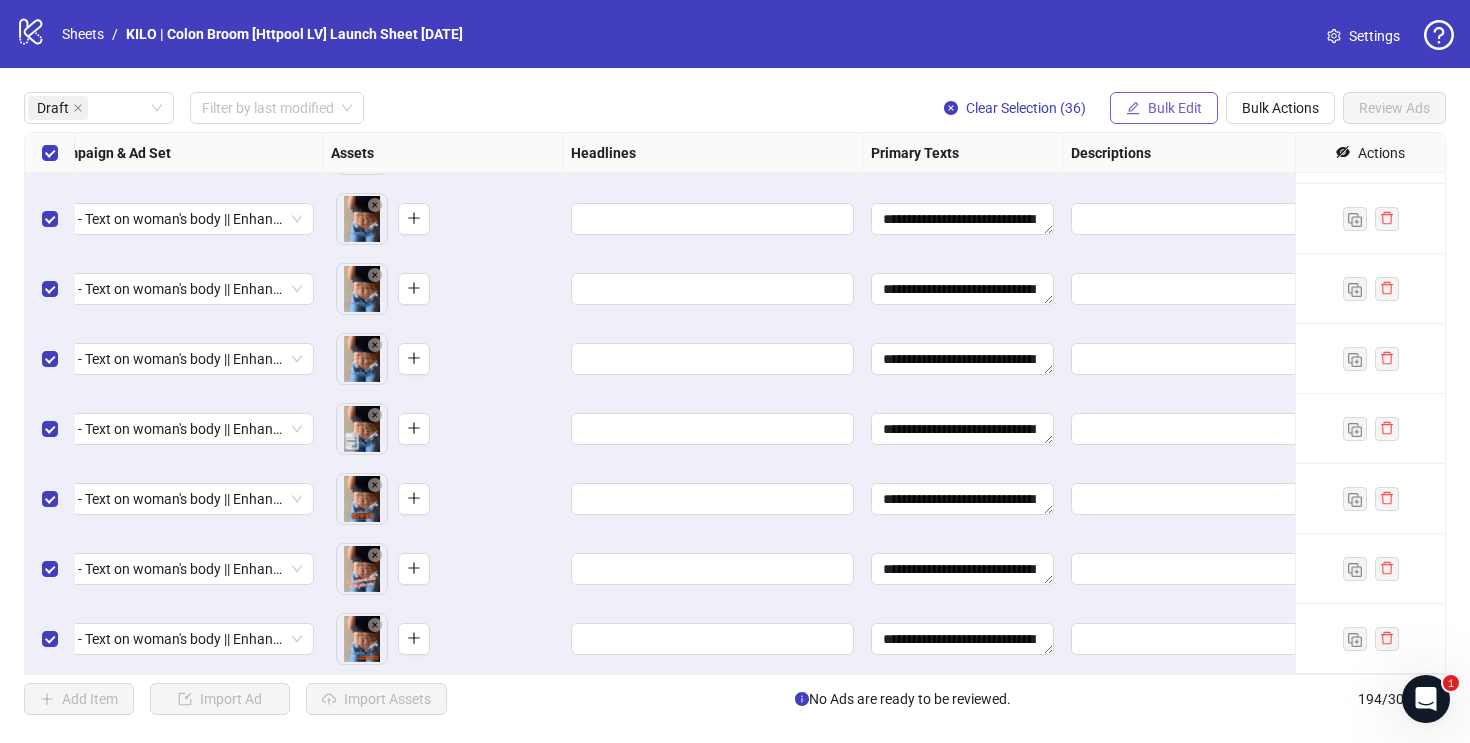click on "Bulk Edit" at bounding box center [1175, 108] 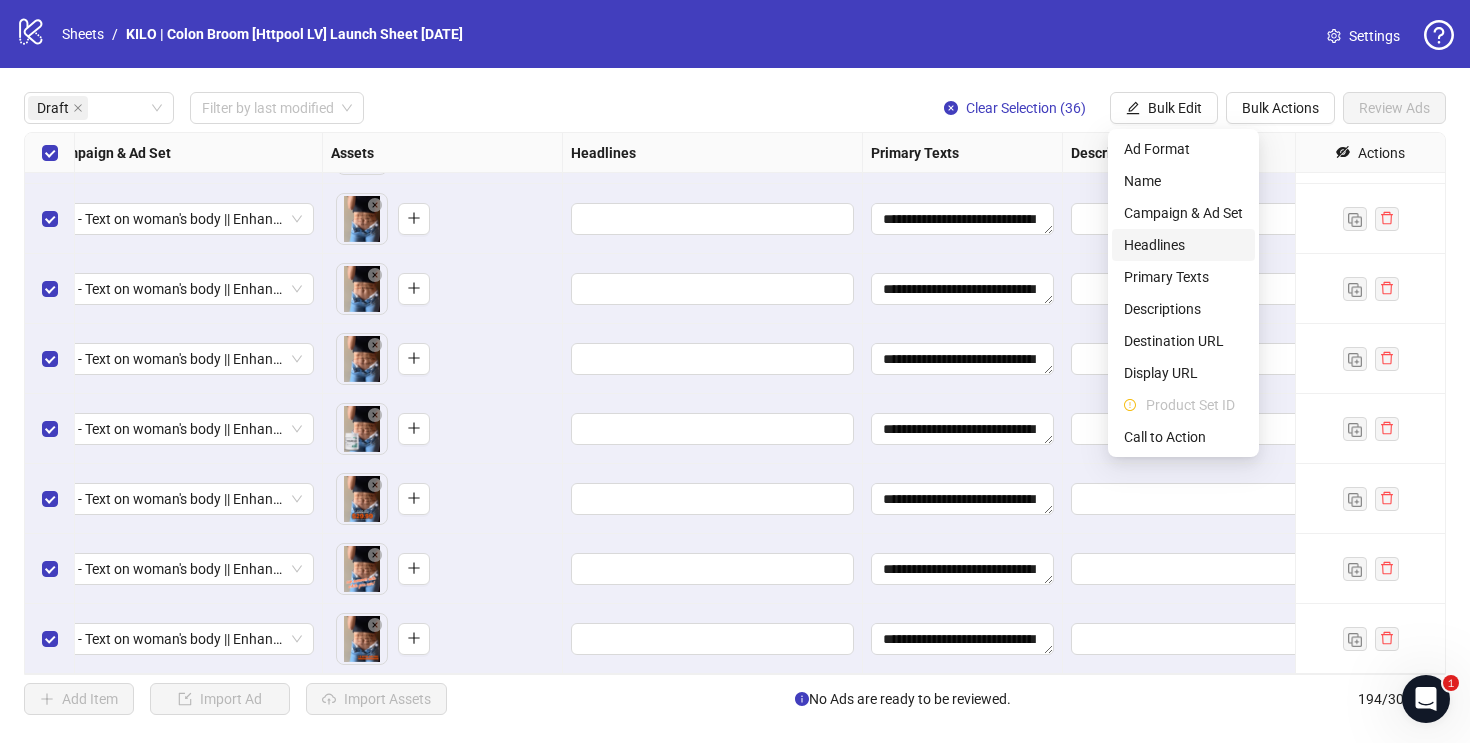 click on "Headlines" at bounding box center [1183, 245] 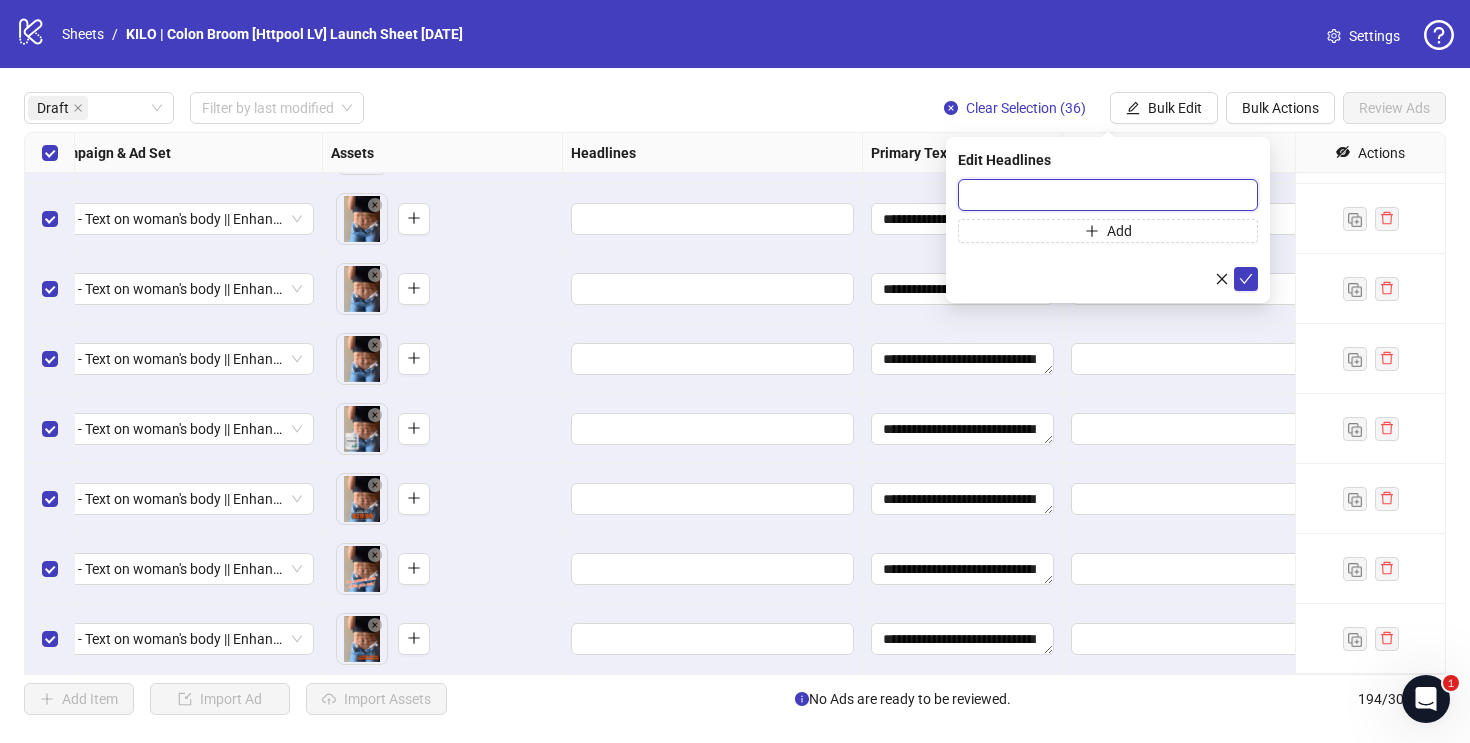 click at bounding box center [1108, 195] 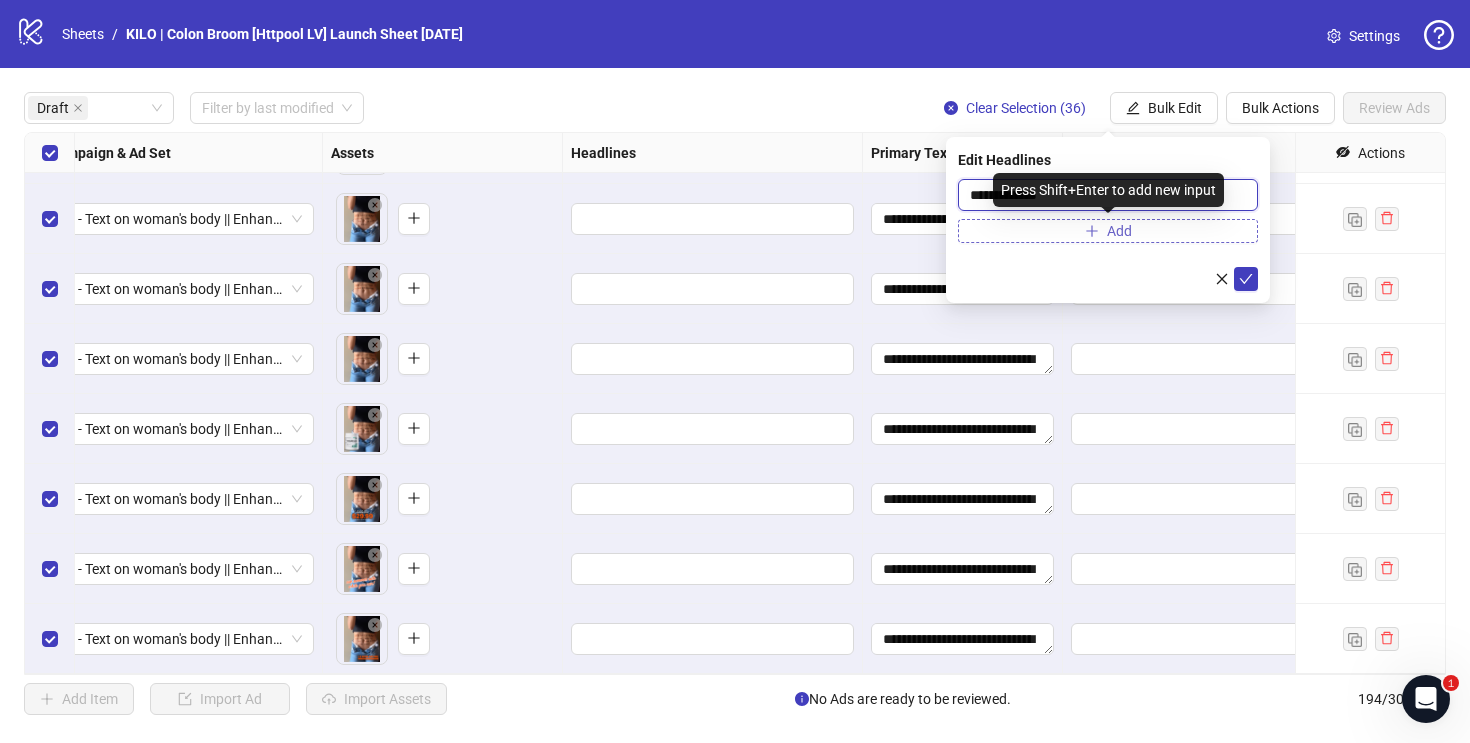 type on "**********" 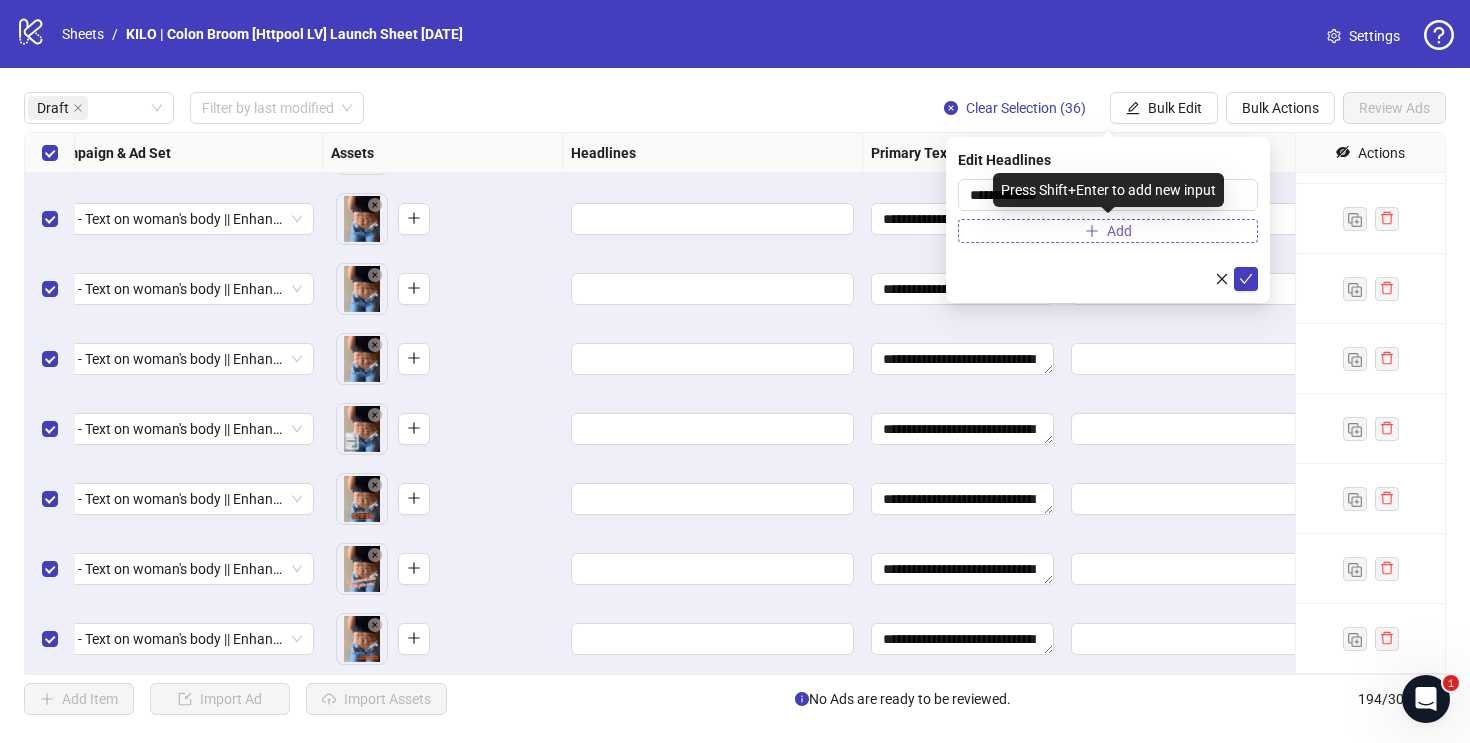 click on "Add" at bounding box center (1119, 231) 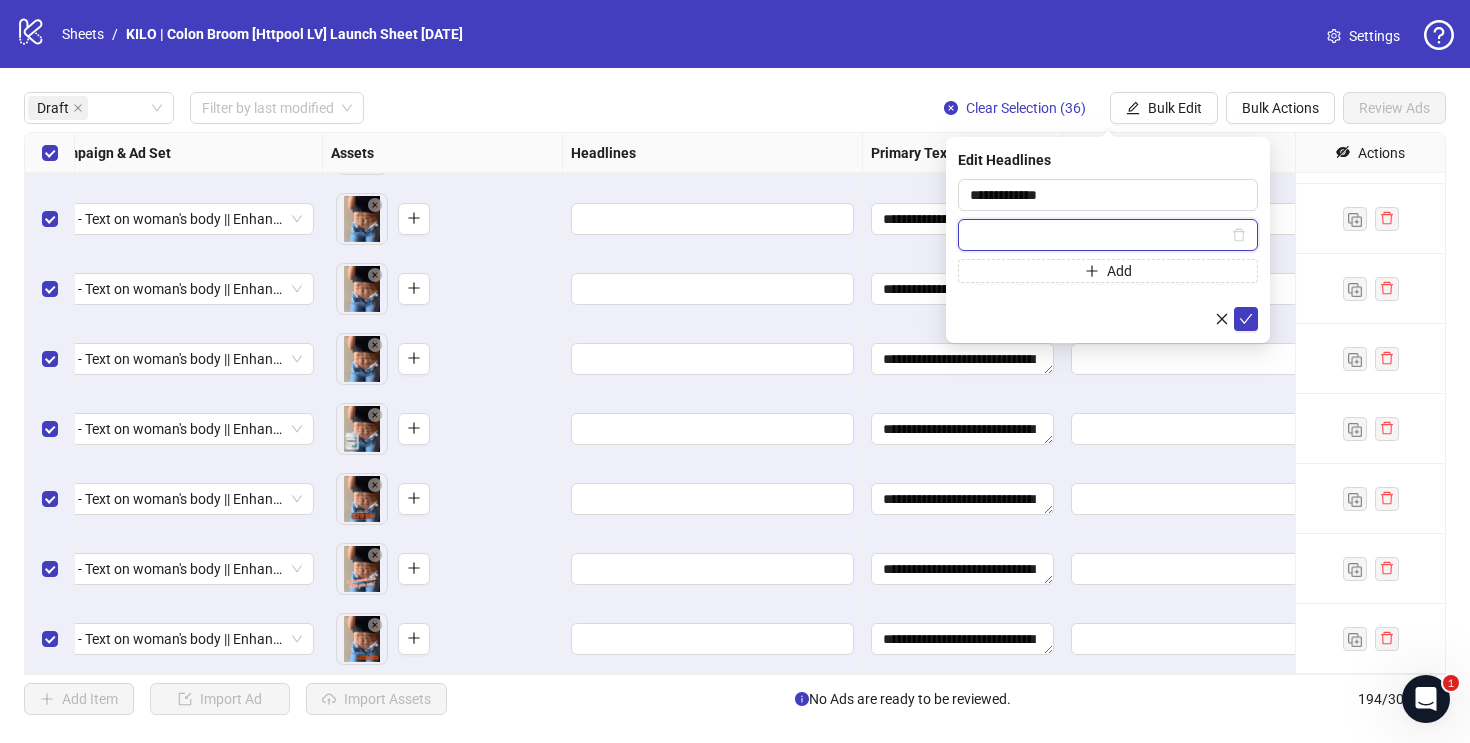 click at bounding box center (1099, 235) 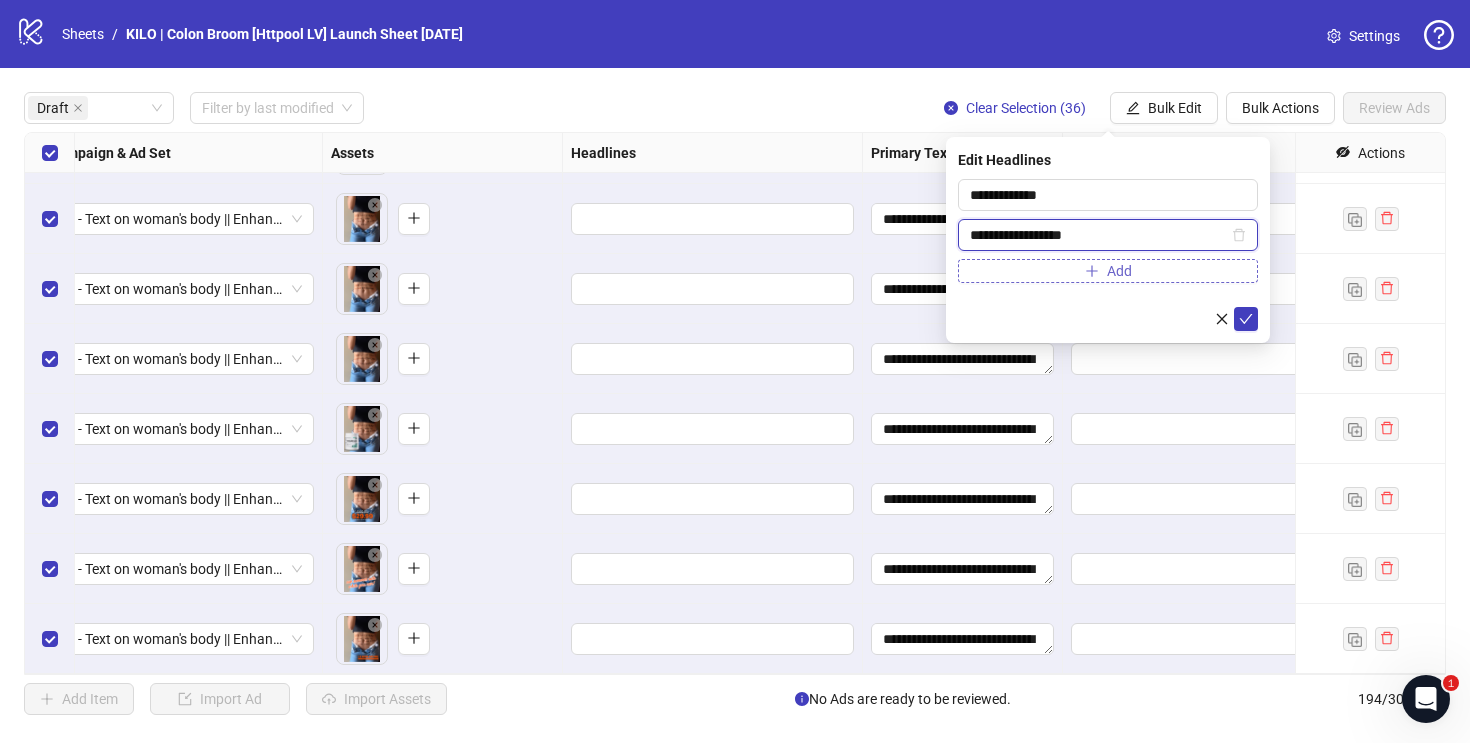 type on "**********" 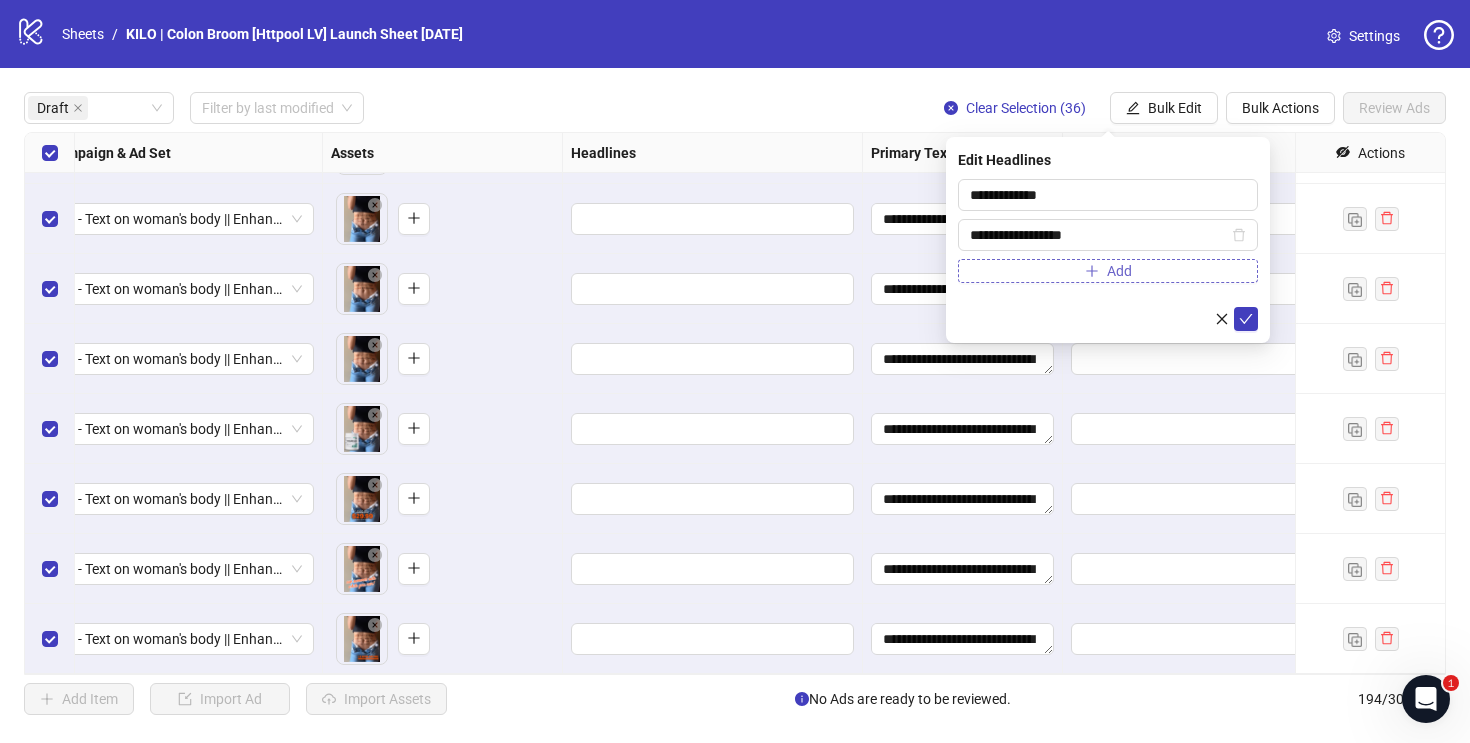 click on "Add" at bounding box center (1108, 271) 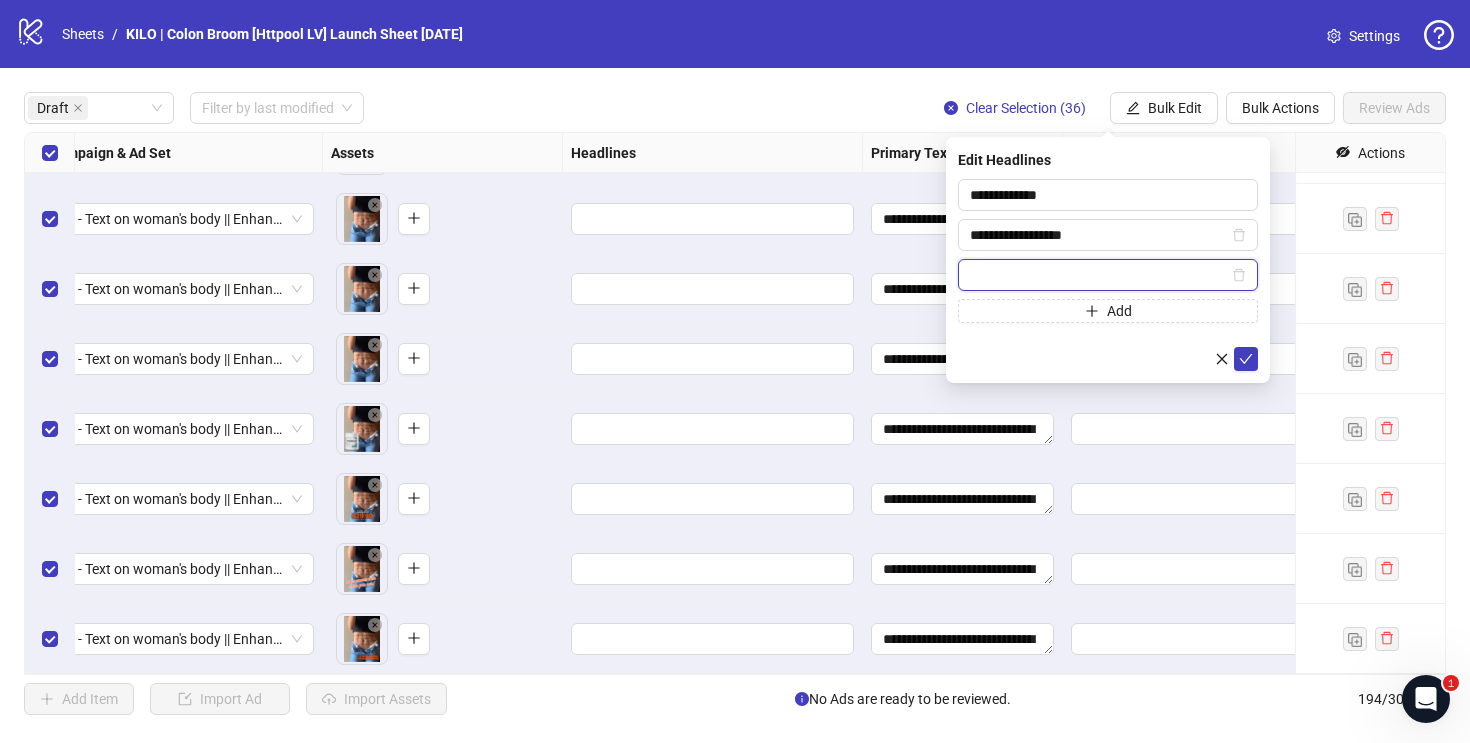 click at bounding box center [1099, 275] 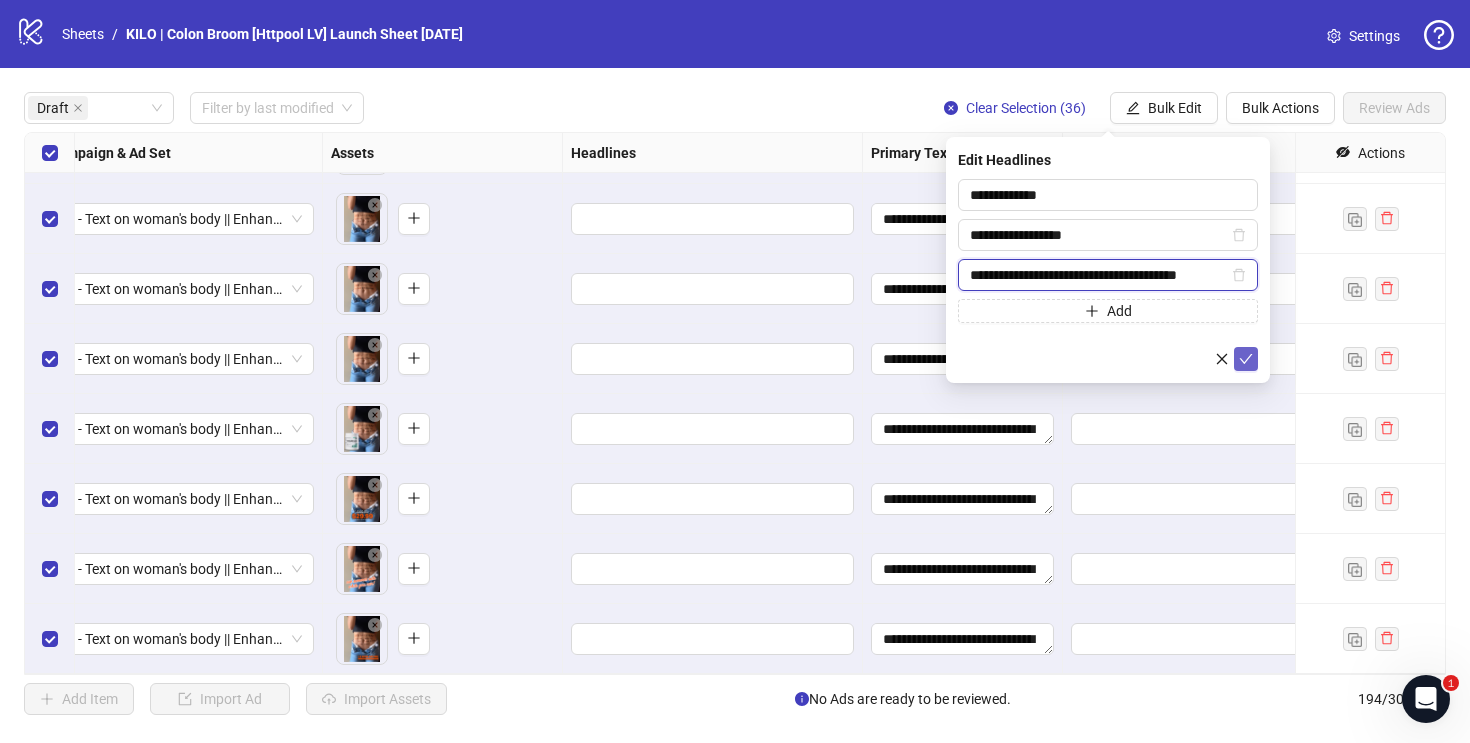 type on "**********" 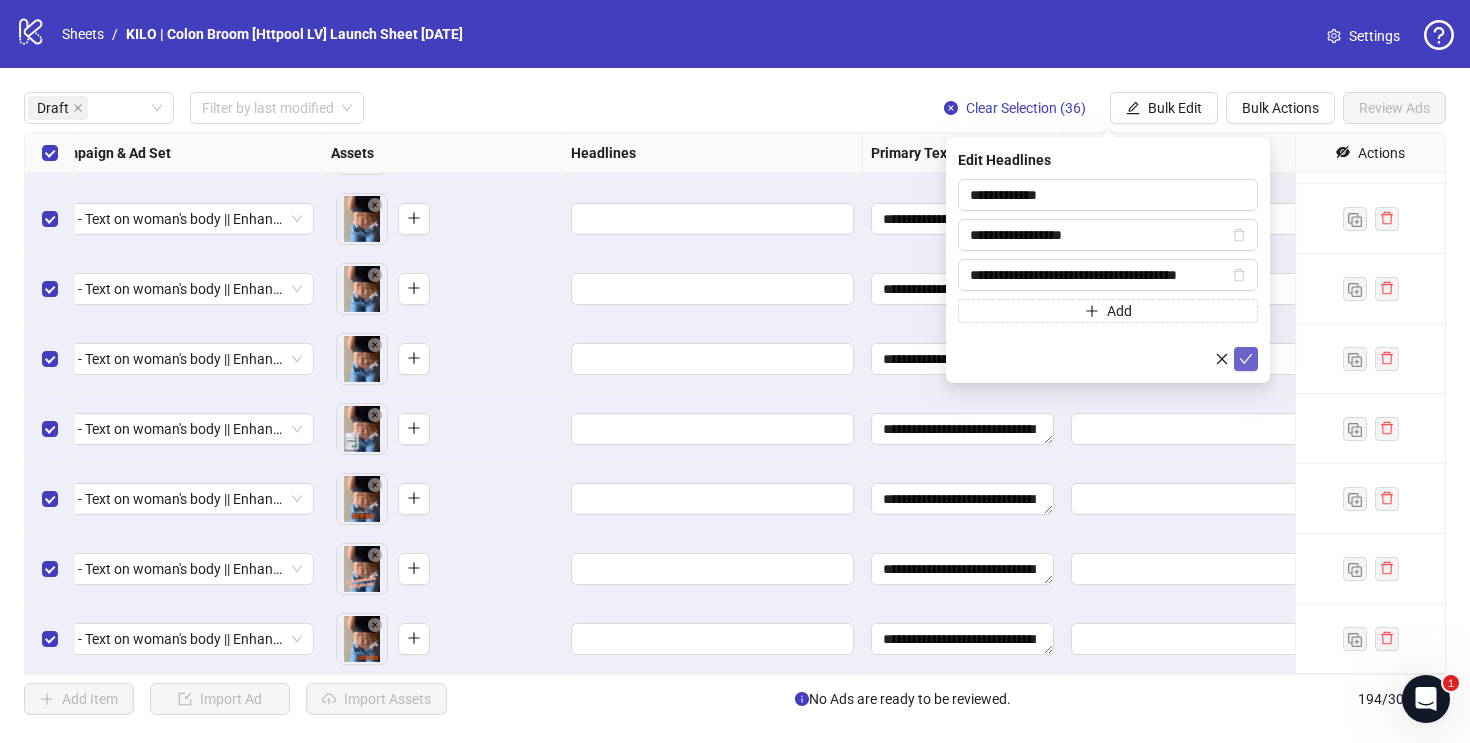 click 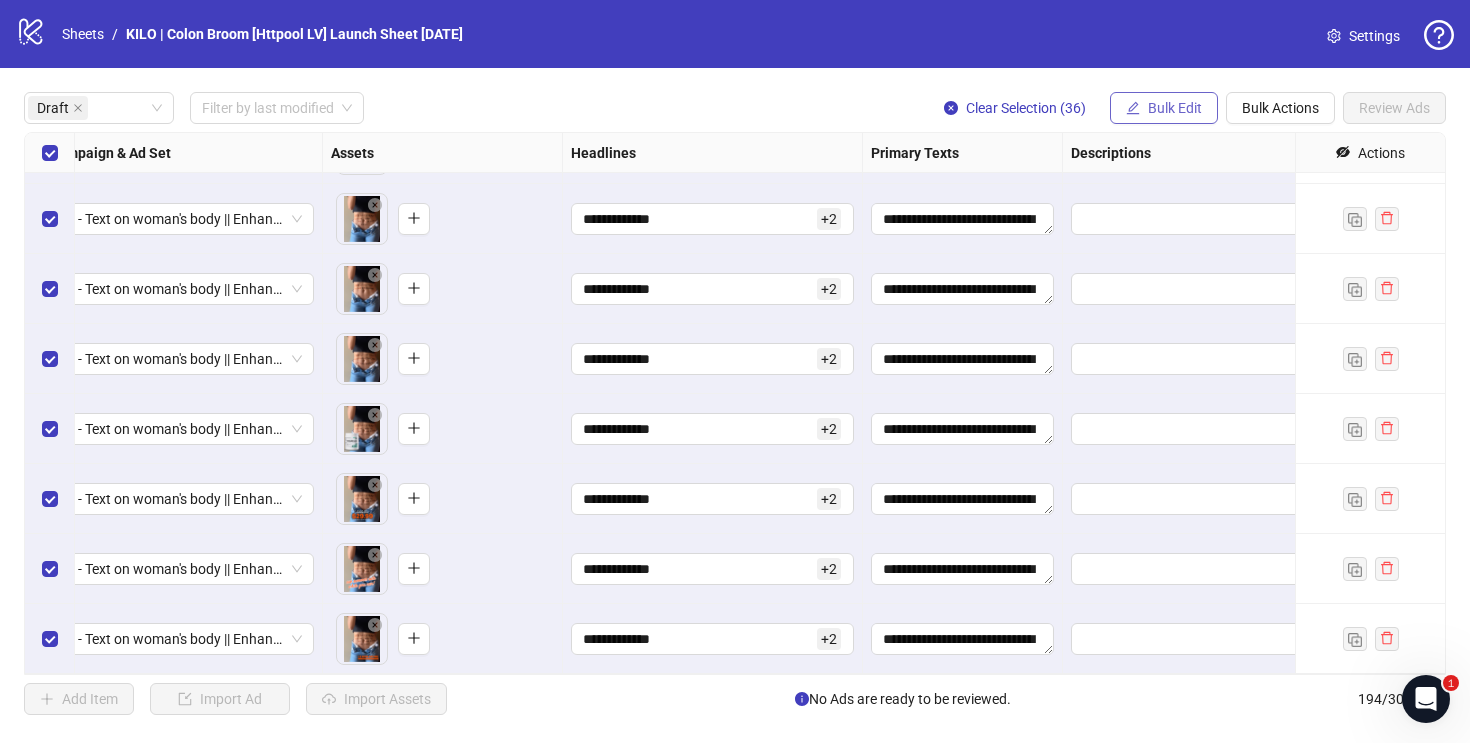 click on "Bulk Edit" at bounding box center [1175, 108] 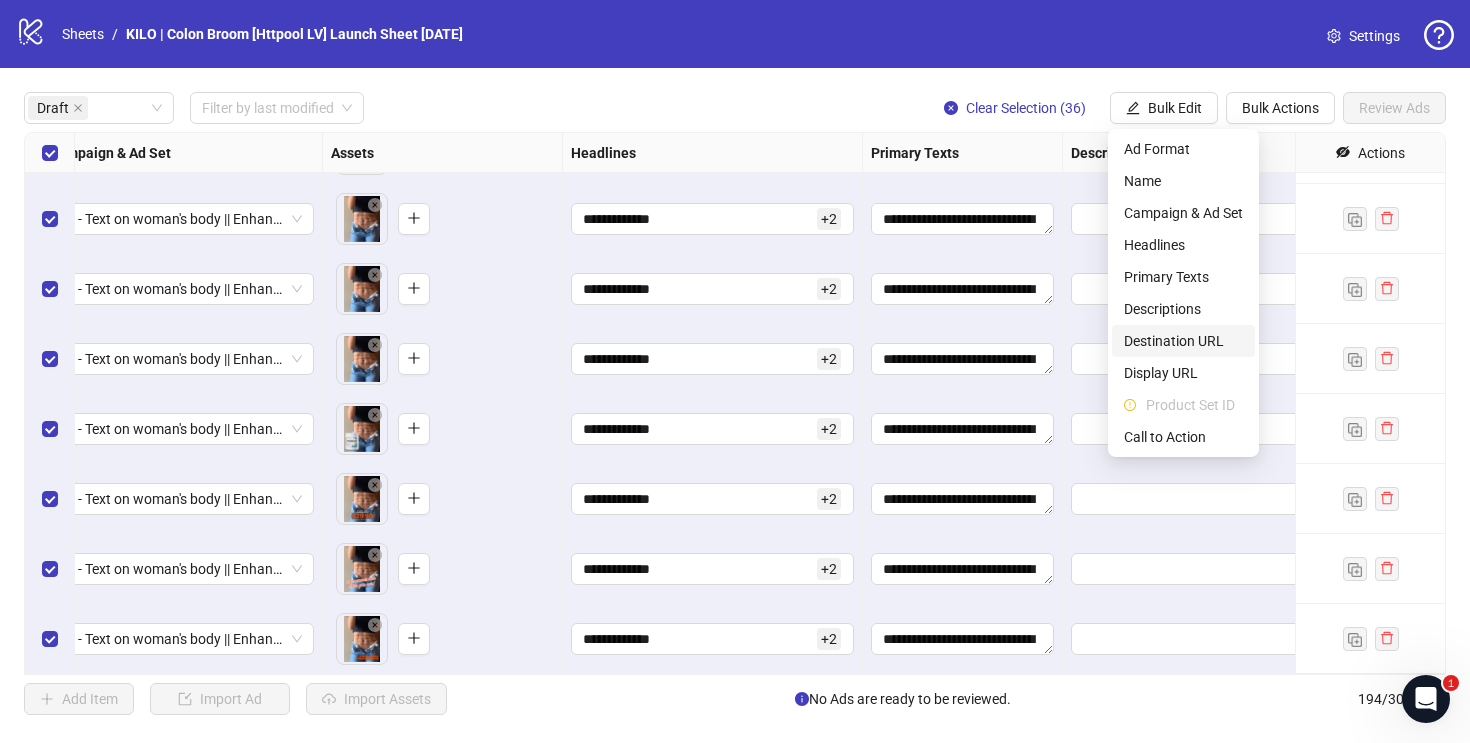click on "Destination URL" at bounding box center (1183, 341) 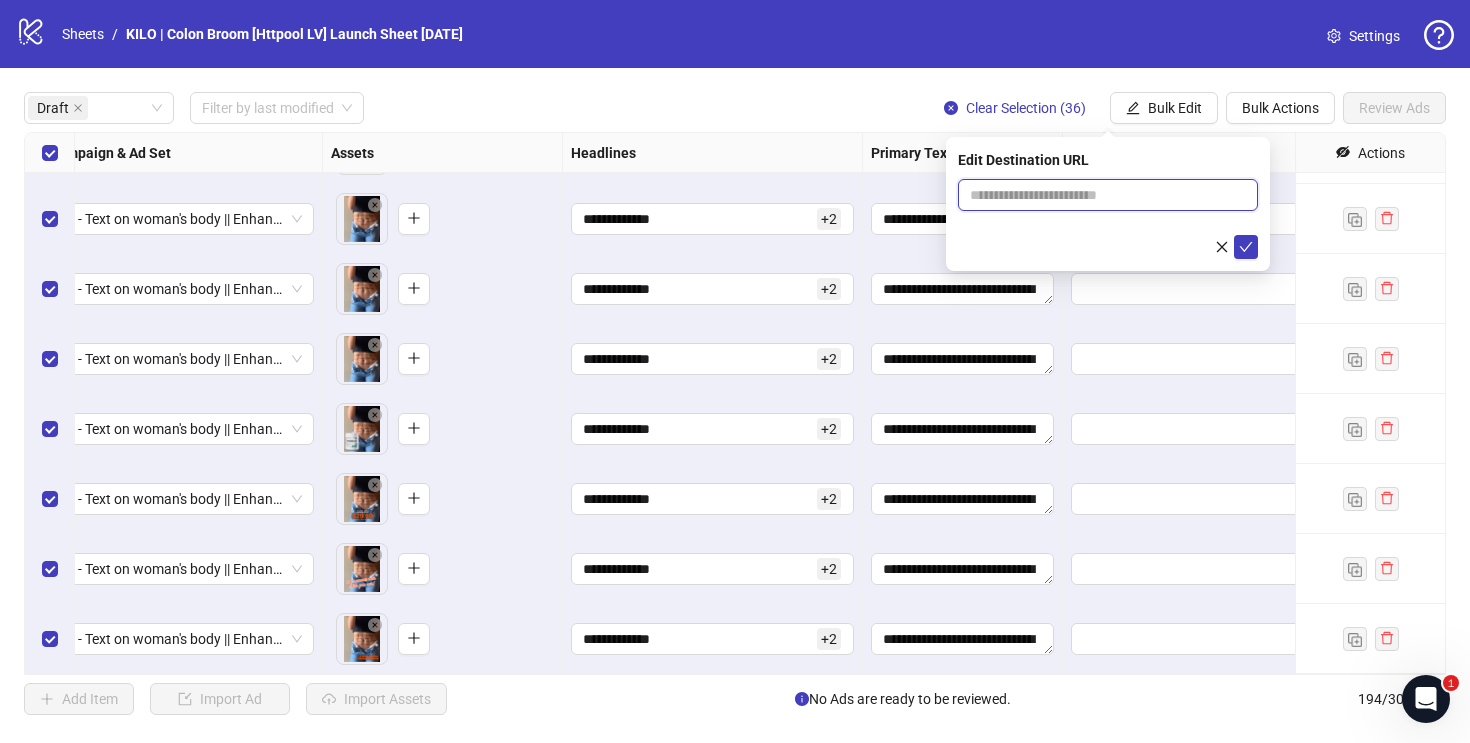 click at bounding box center (1100, 195) 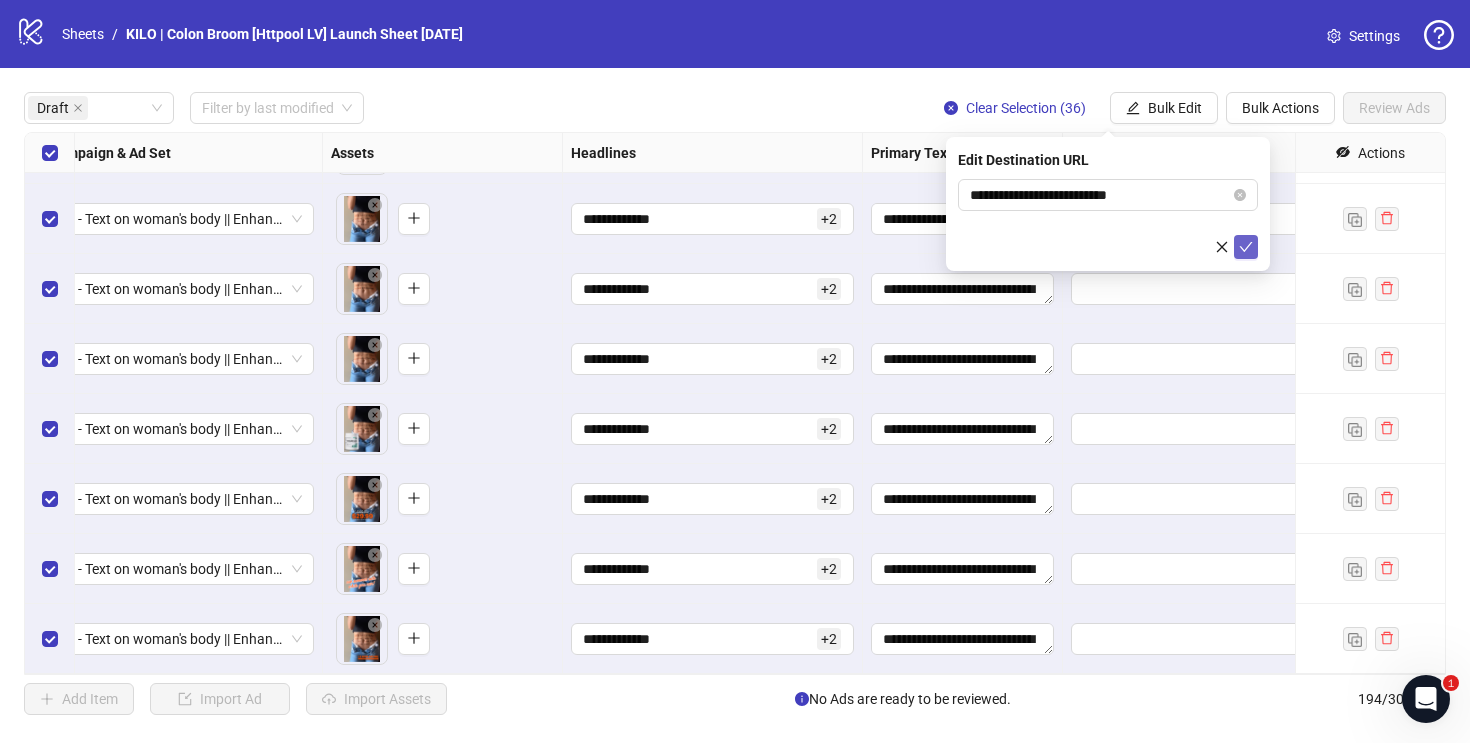 click 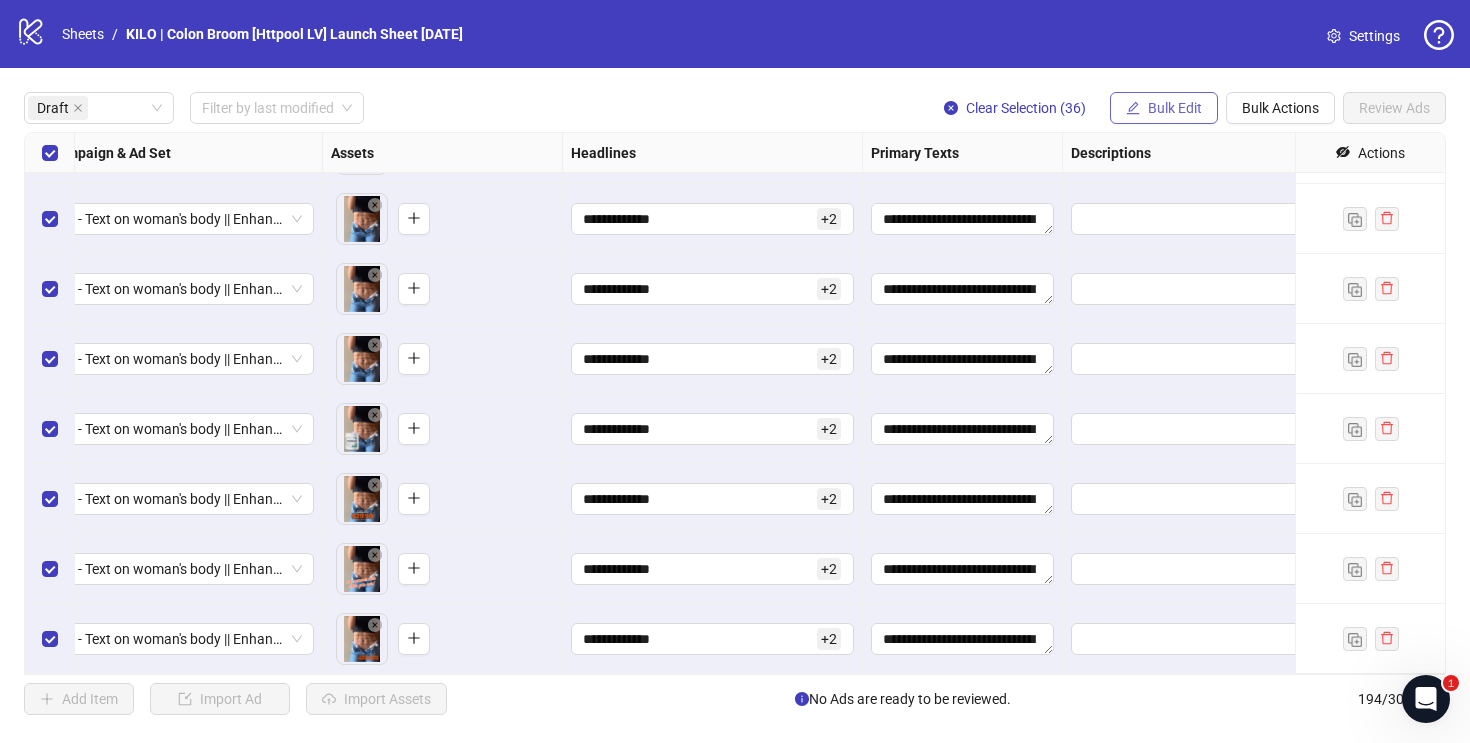 click on "Bulk Edit" at bounding box center (1175, 108) 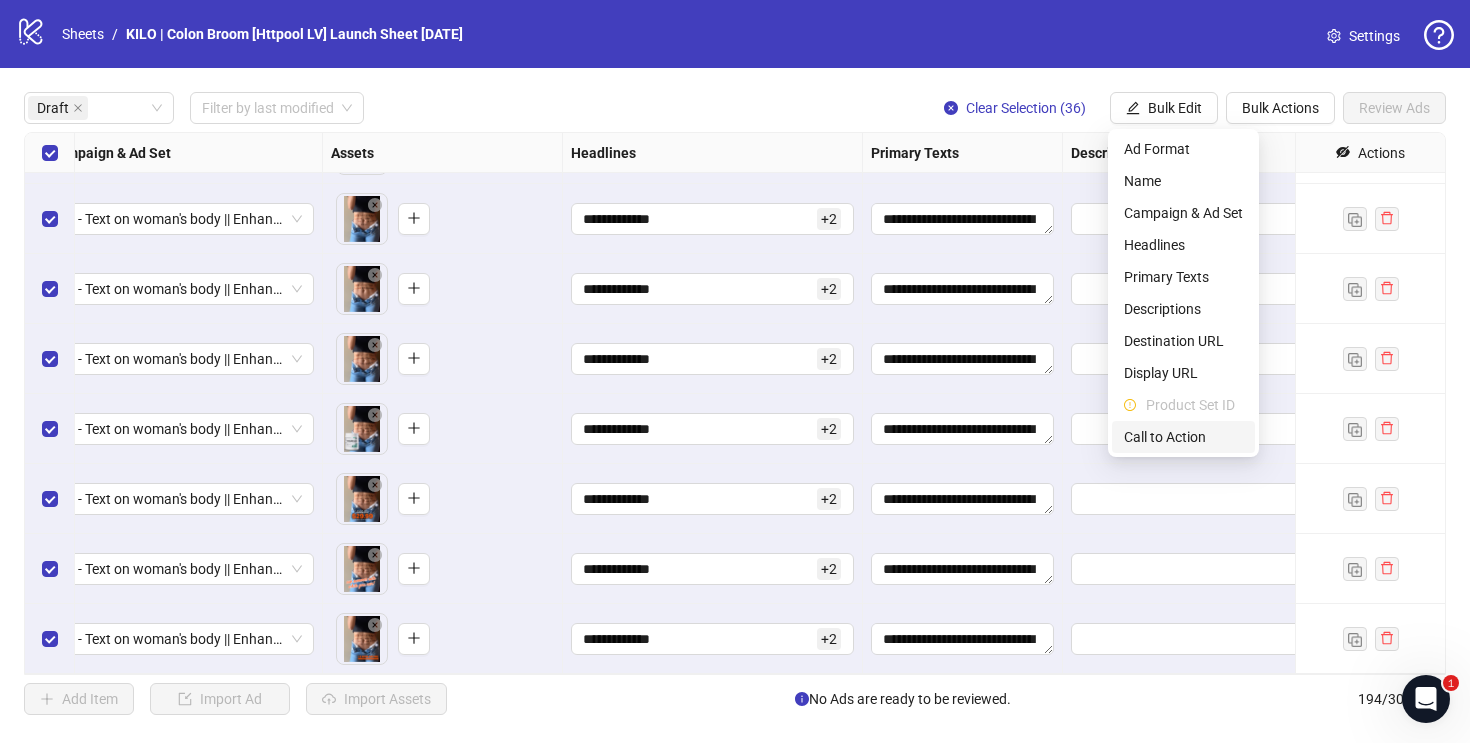 click on "Call to Action" at bounding box center (1183, 437) 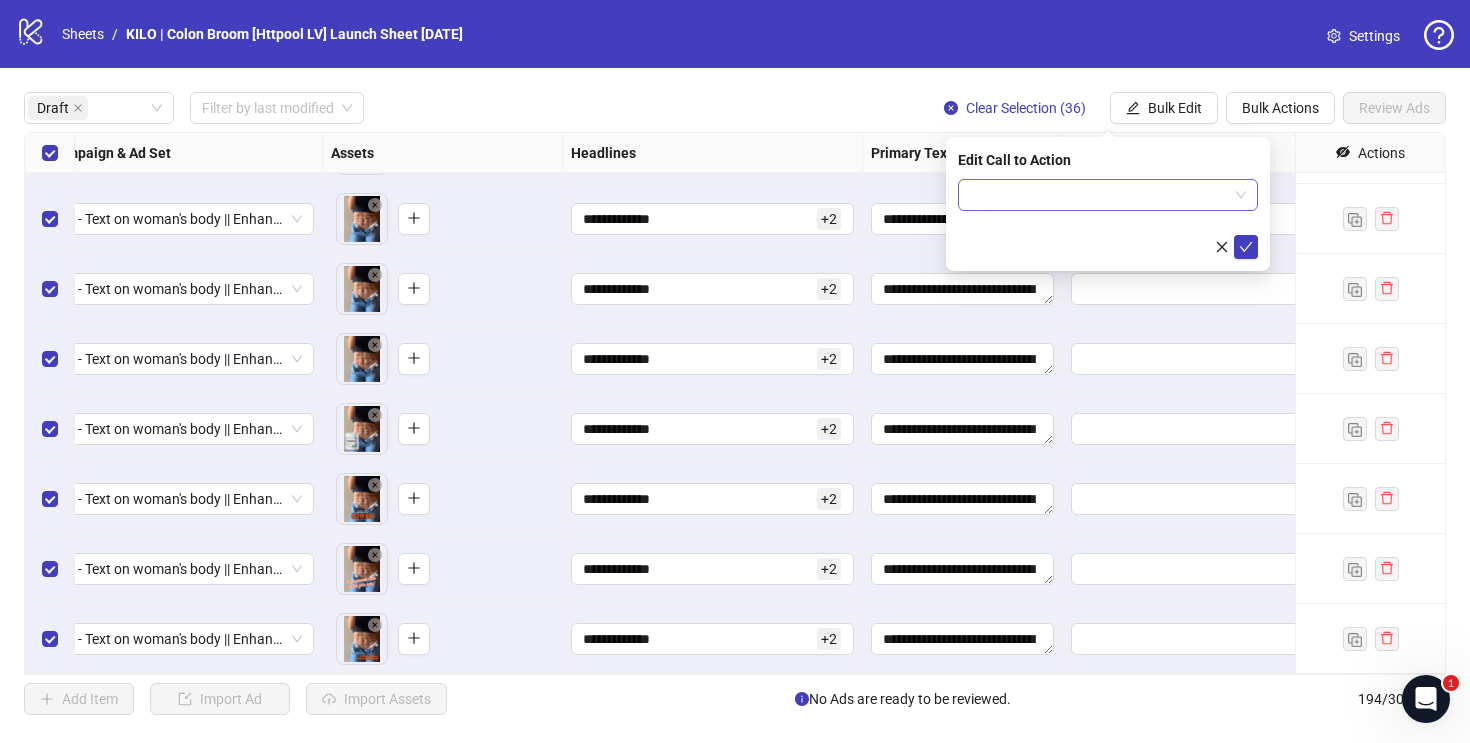 click at bounding box center [1099, 195] 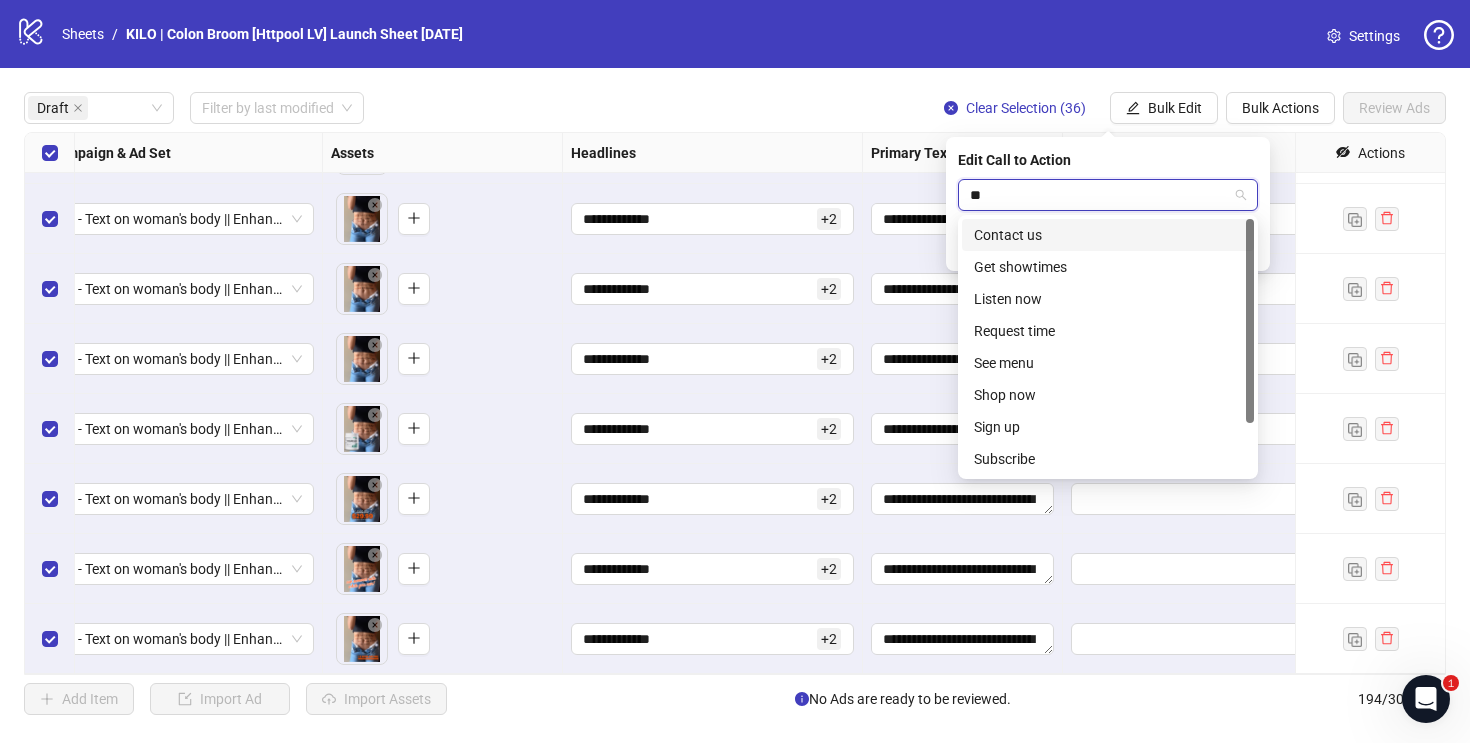 type on "***" 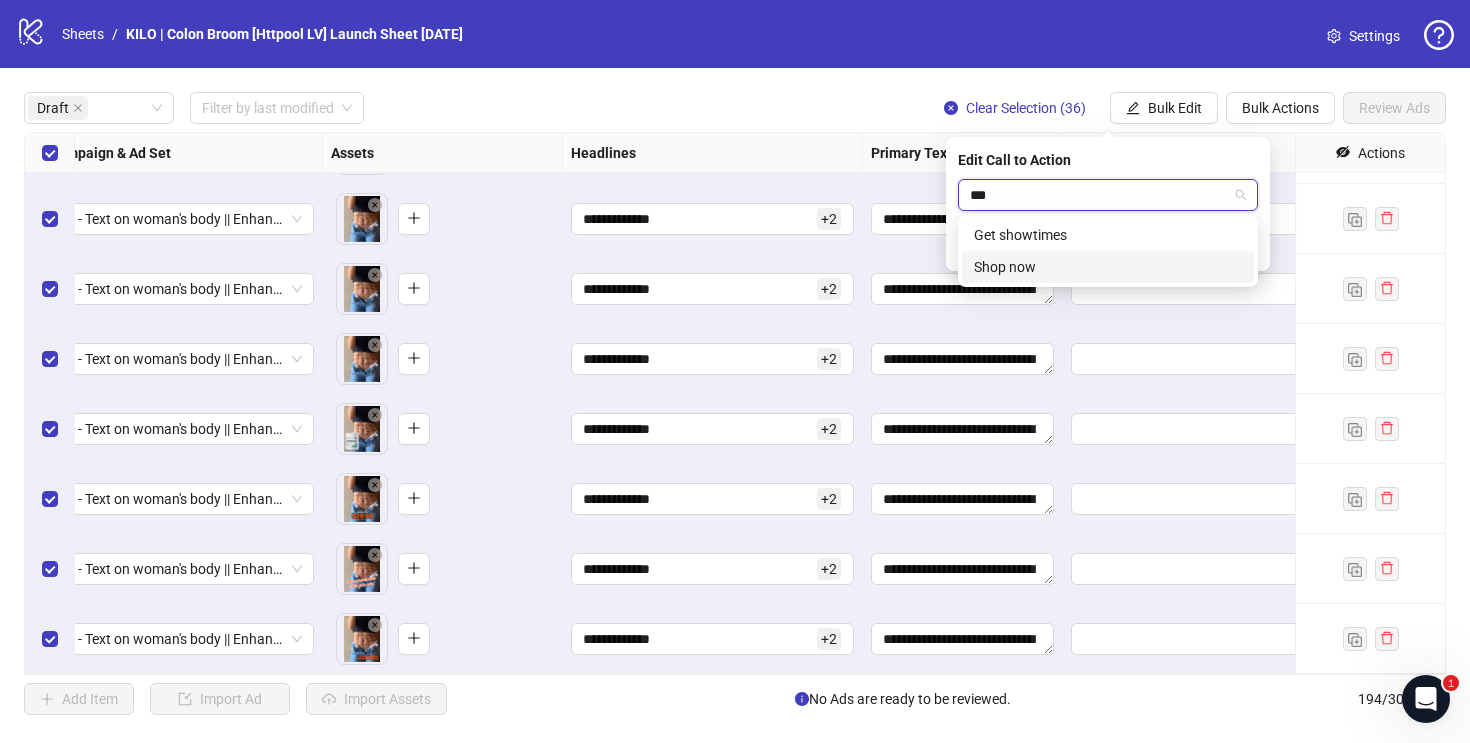 click on "Shop now" at bounding box center [1108, 267] 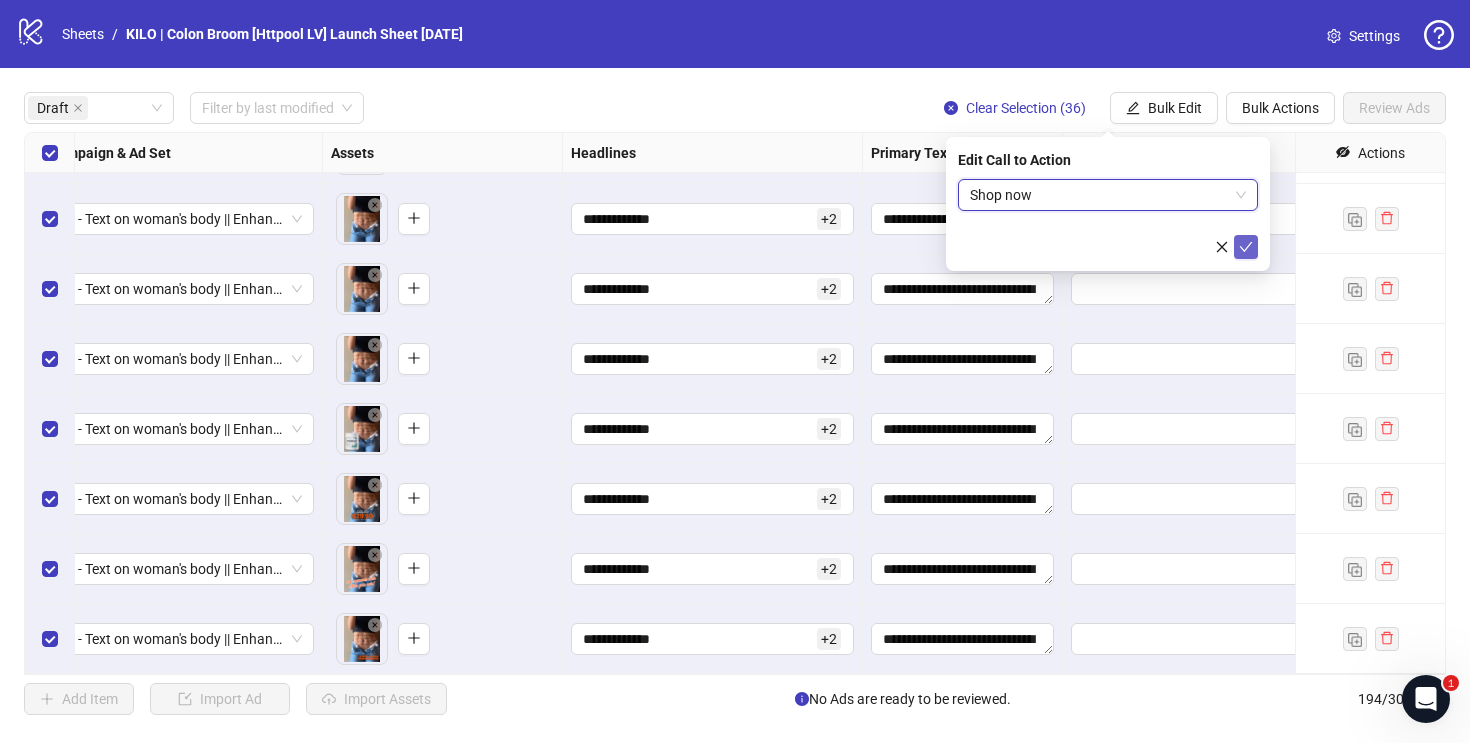 click 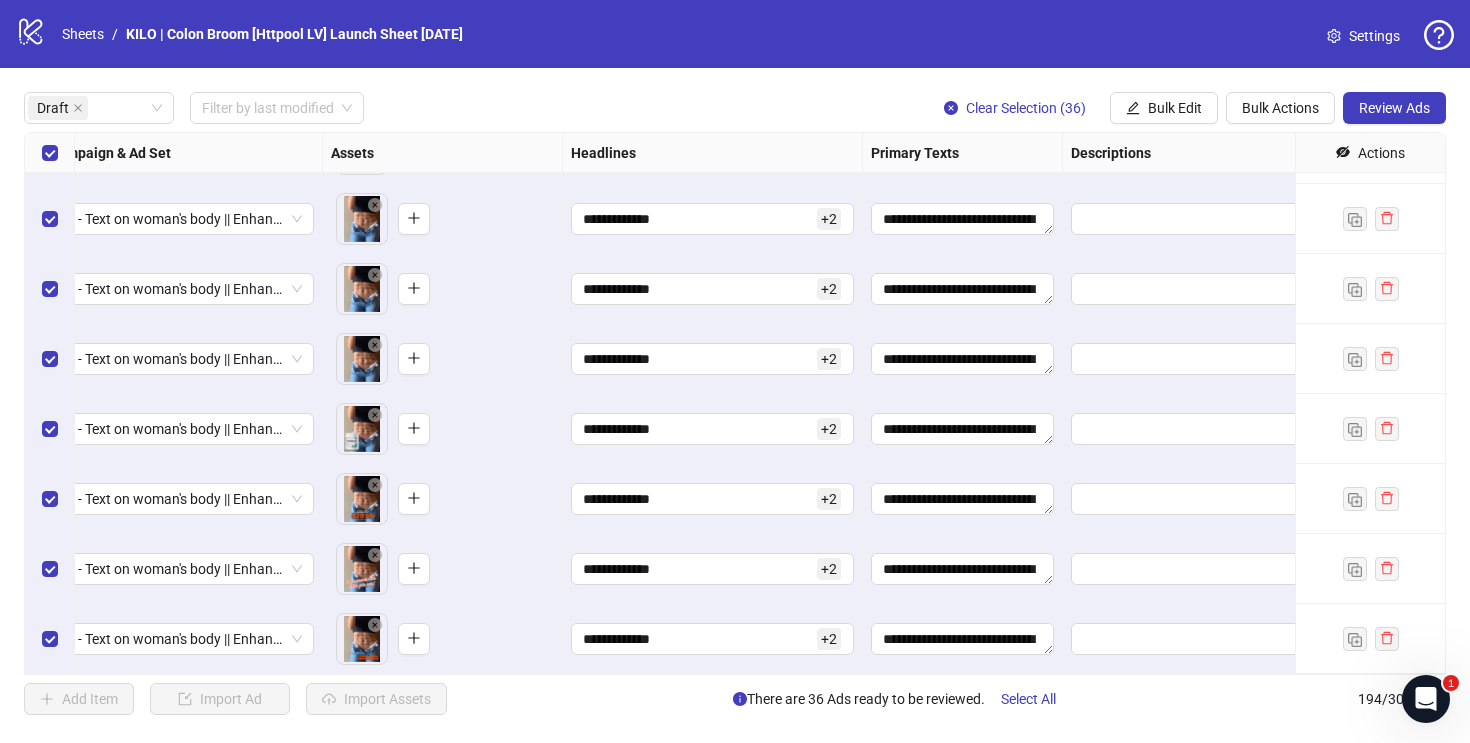 click on "**********" at bounding box center (735, 403) 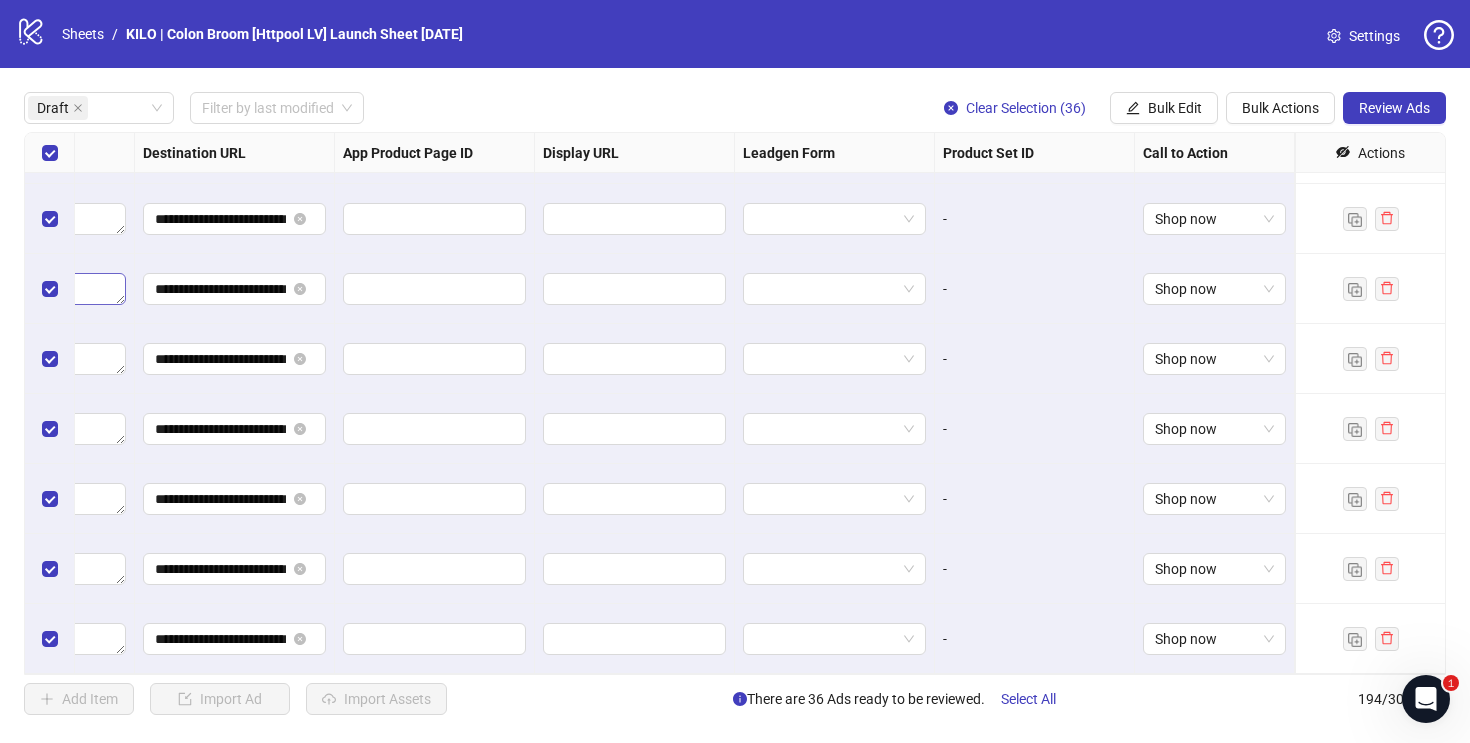 scroll, scrollTop: 2019, scrollLeft: 0, axis: vertical 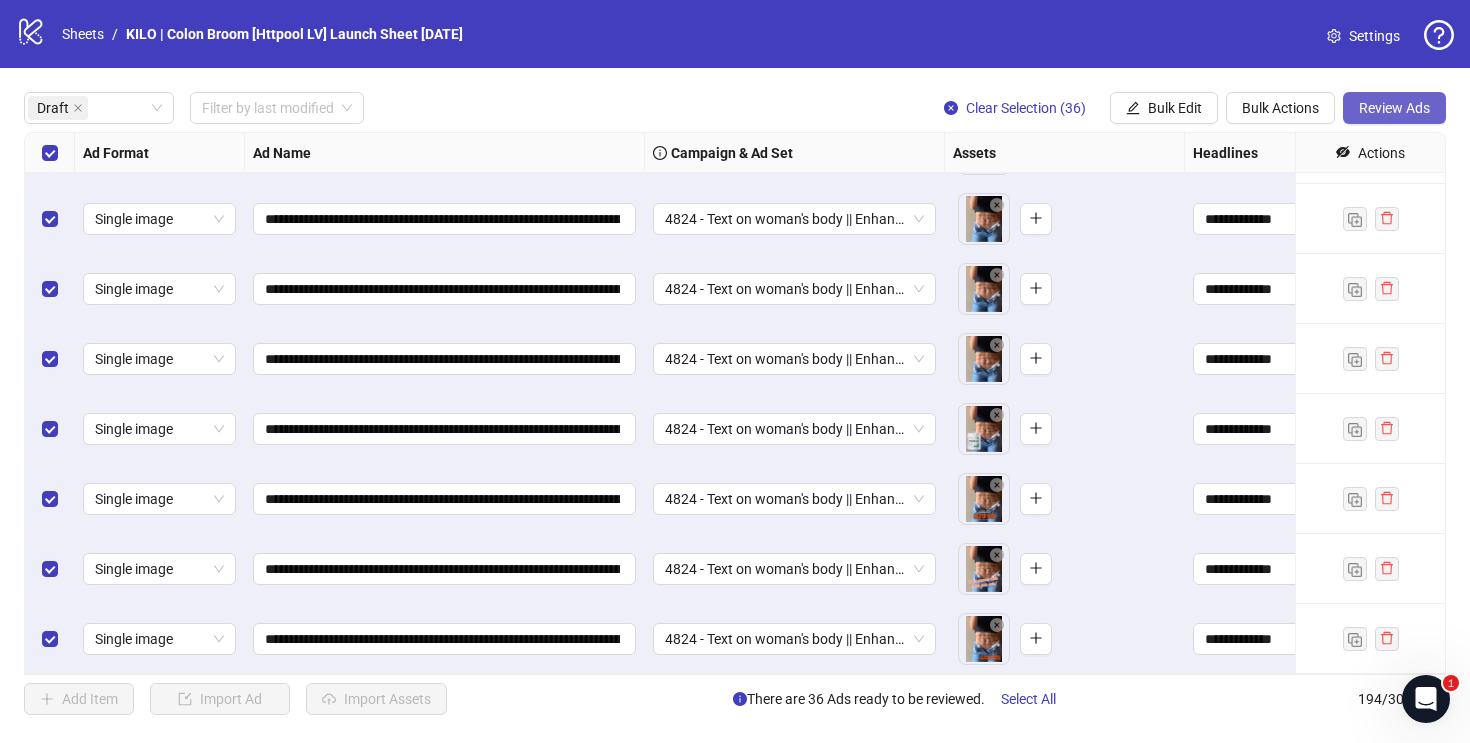 click on "Review Ads" at bounding box center [1394, 108] 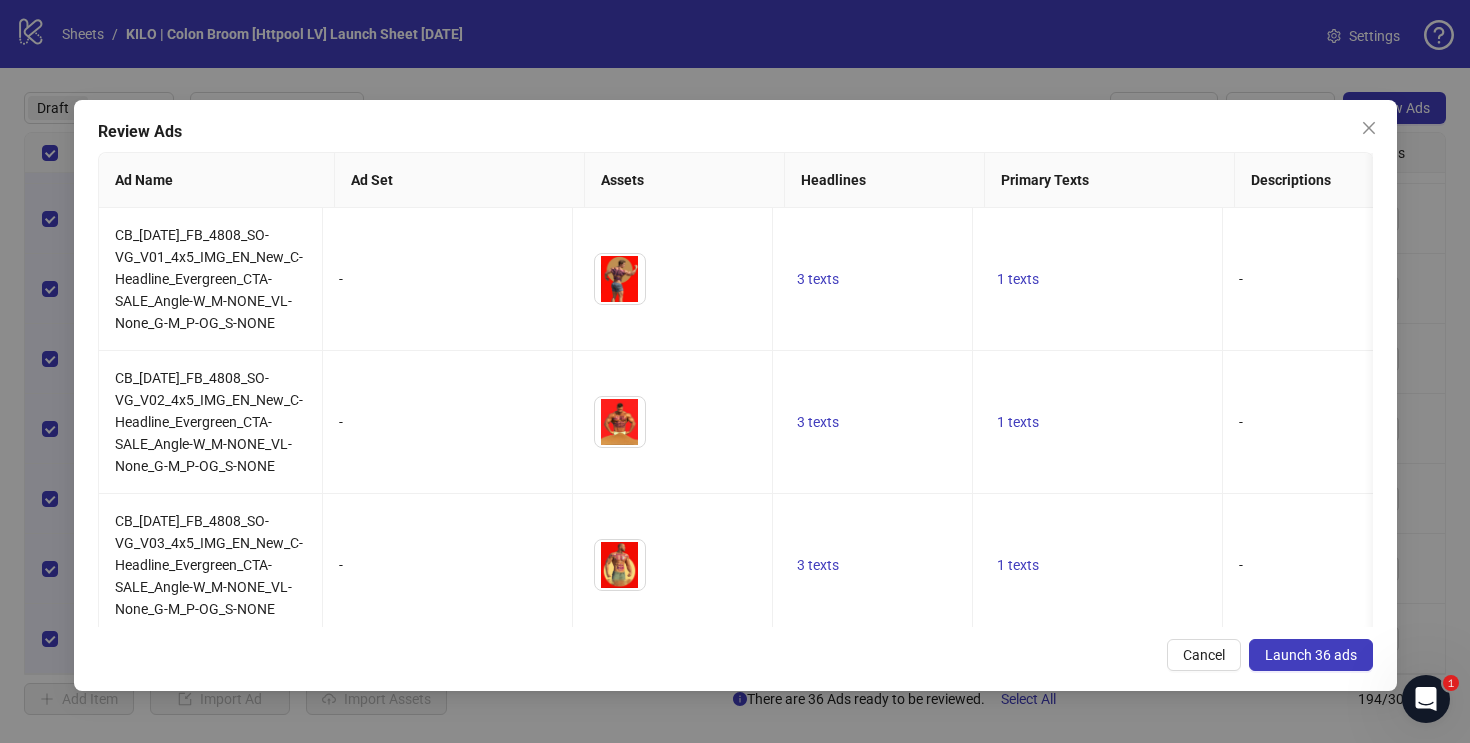 click on "Launch 36 ads" at bounding box center (1311, 655) 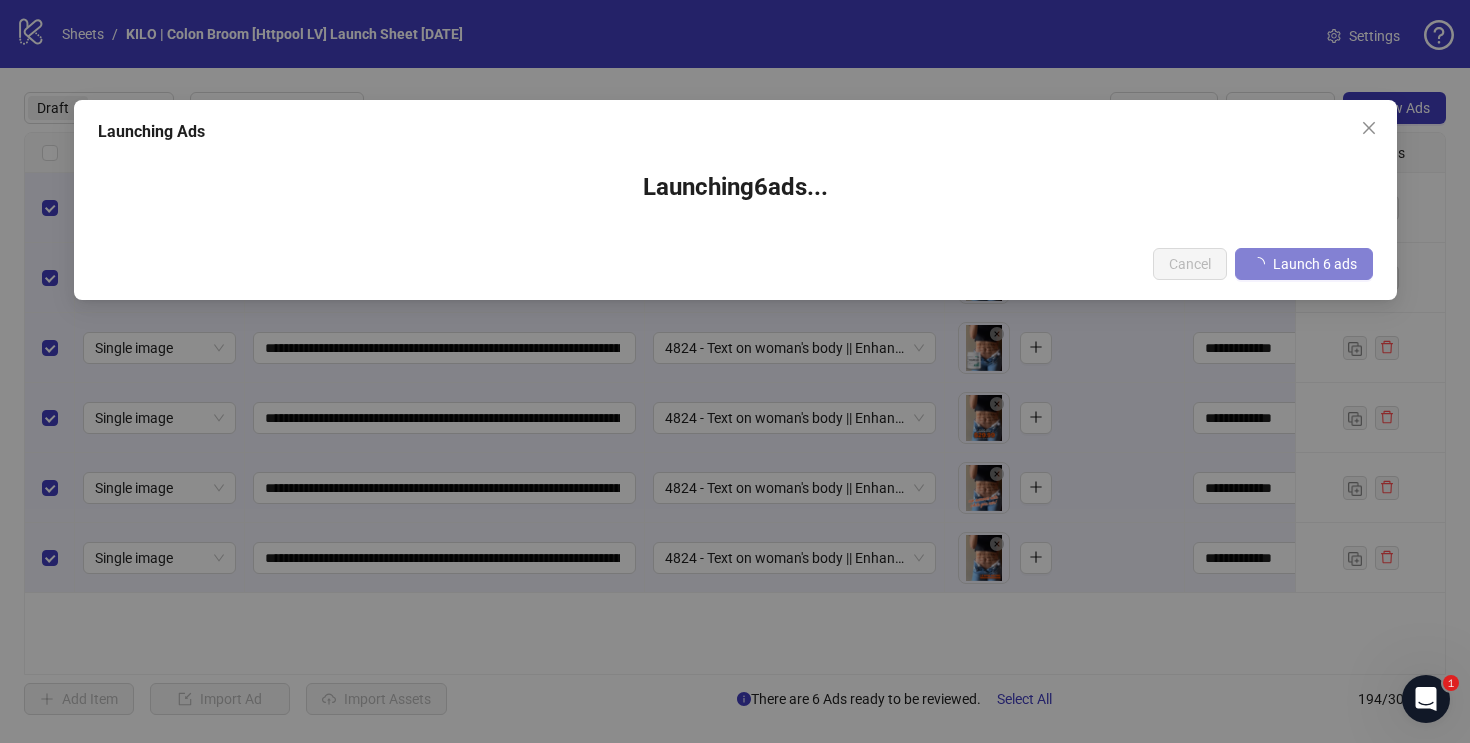 scroll, scrollTop: 0, scrollLeft: 0, axis: both 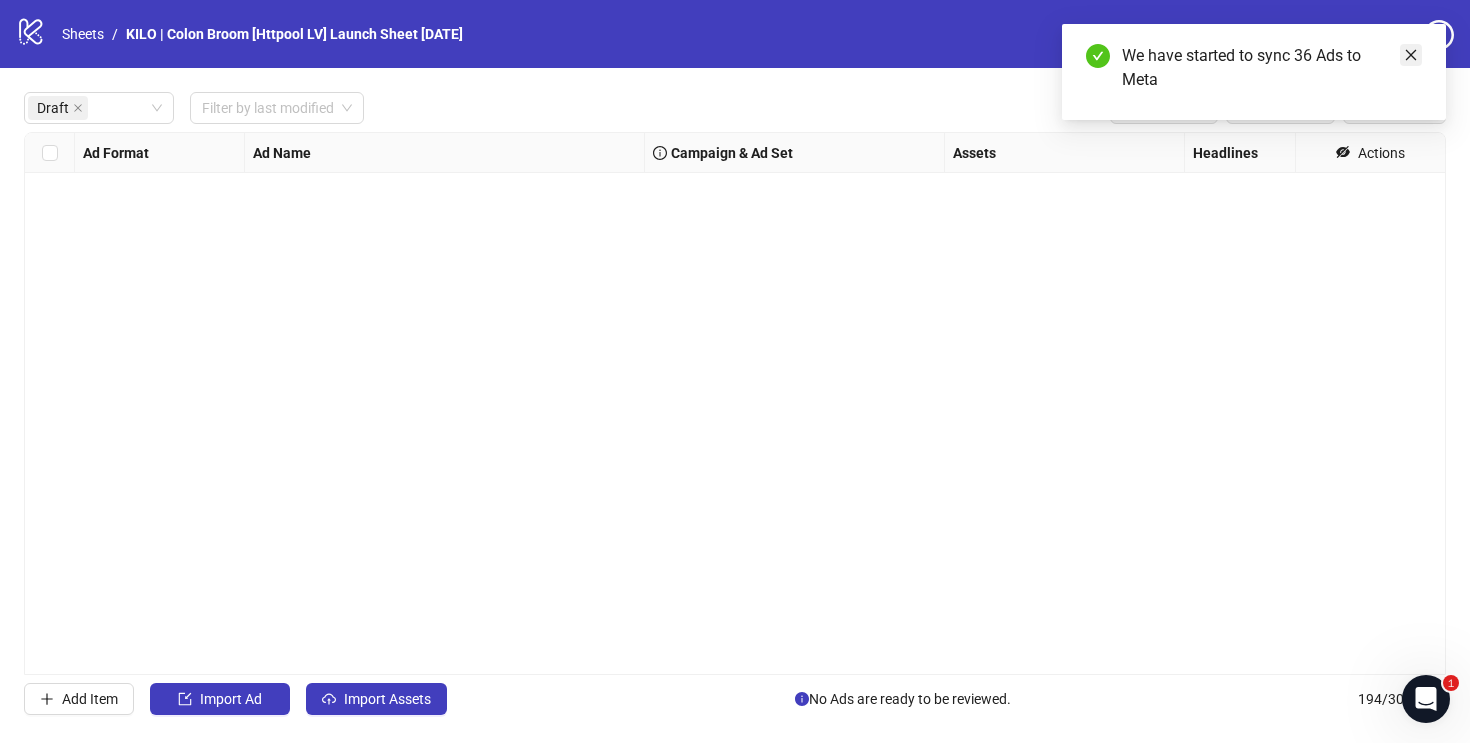 click 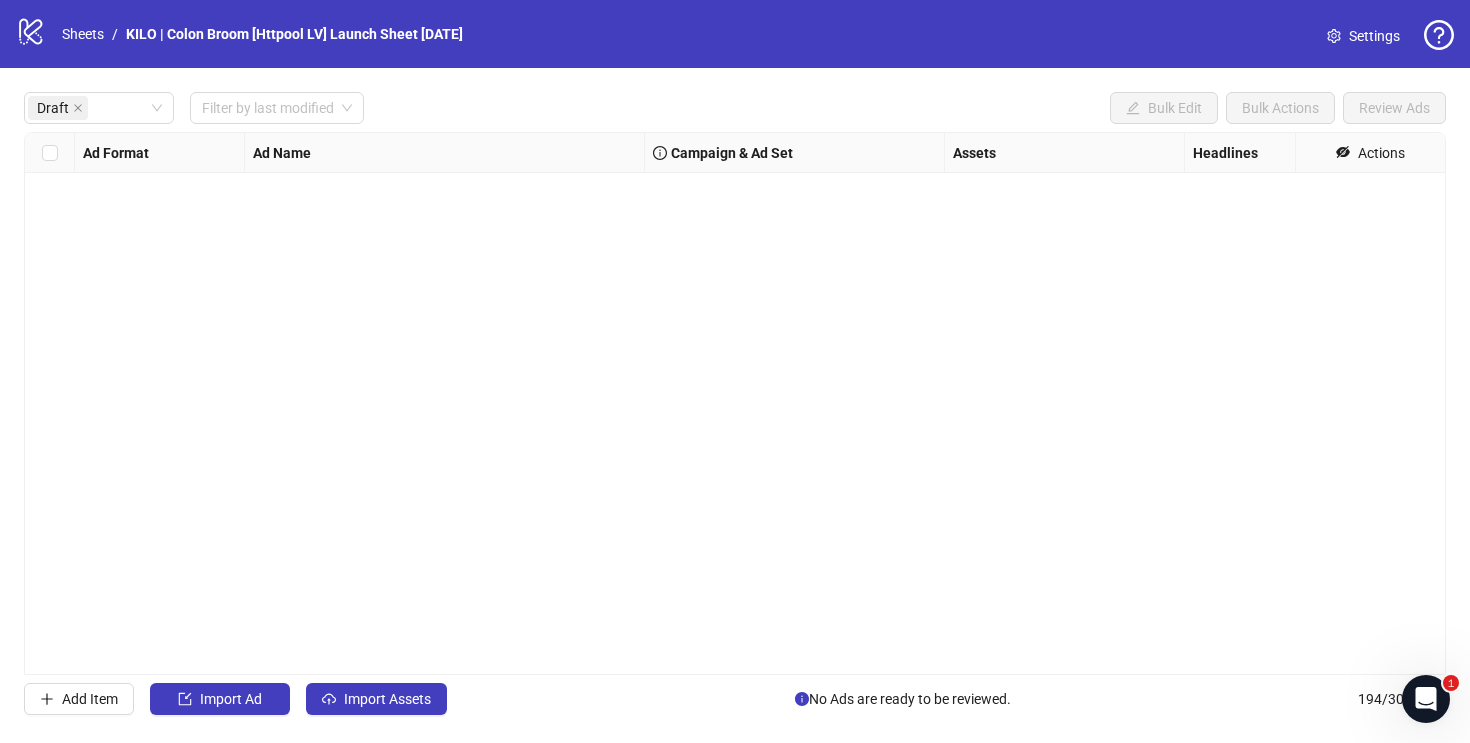 click on "Ad Format Ad Name Campaign & Ad Set Assets Headlines Primary Texts Descriptions Destination URL App Product Page ID Display URL Leadgen Form Product Set ID Call to Action Actions" at bounding box center [735, 403] 